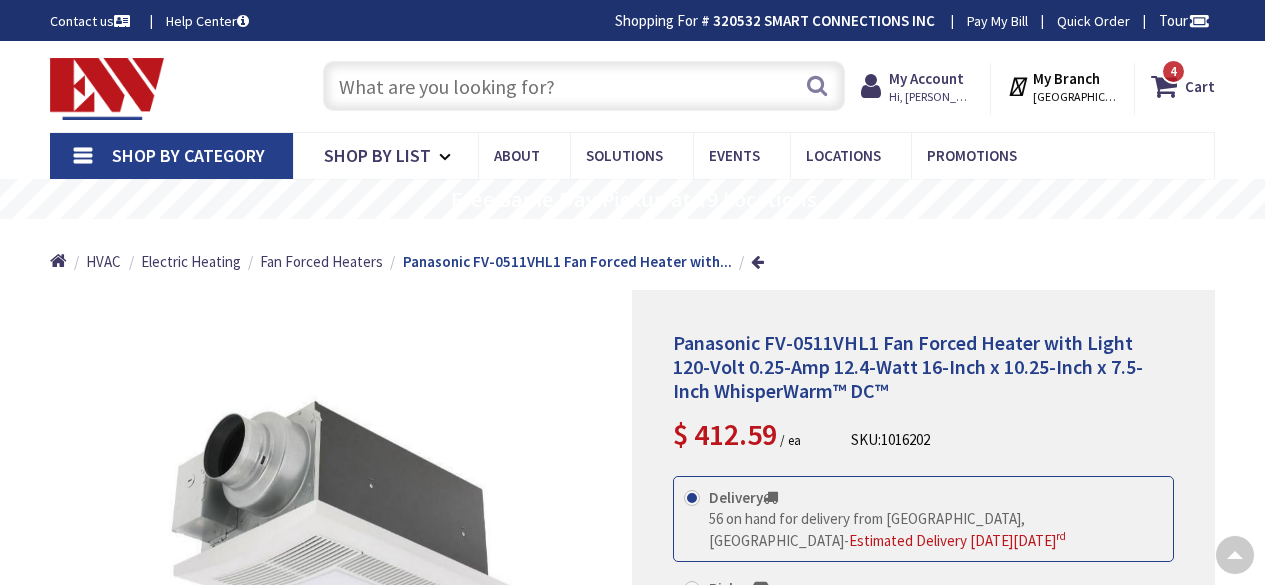 scroll, scrollTop: 0, scrollLeft: 0, axis: both 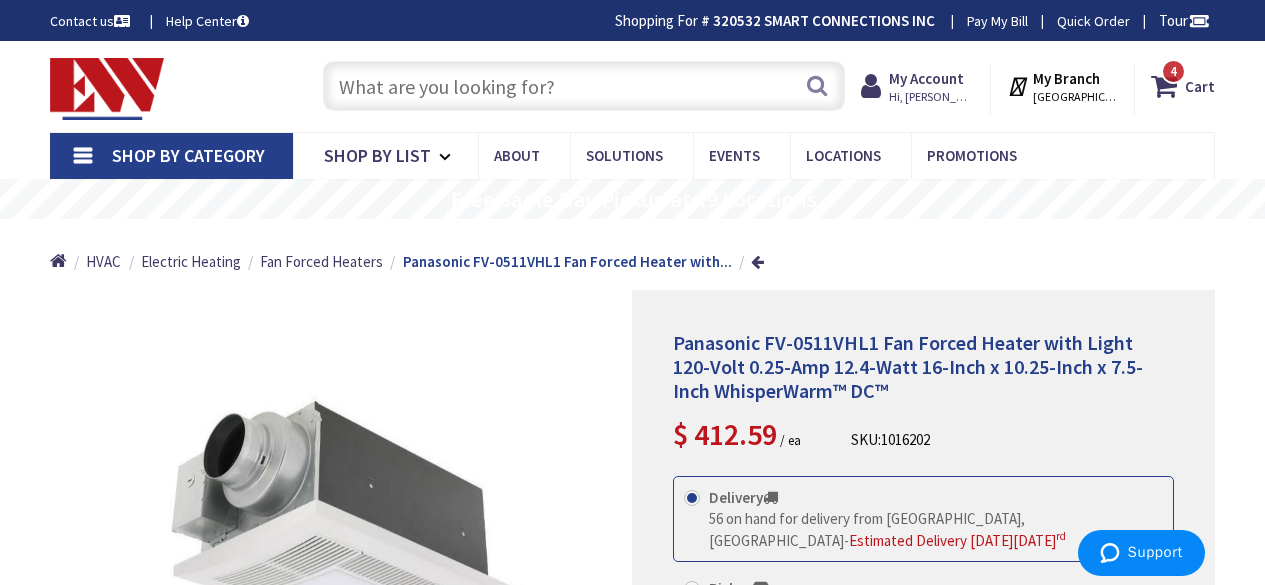 click on "Shop By Category" at bounding box center (171, 156) 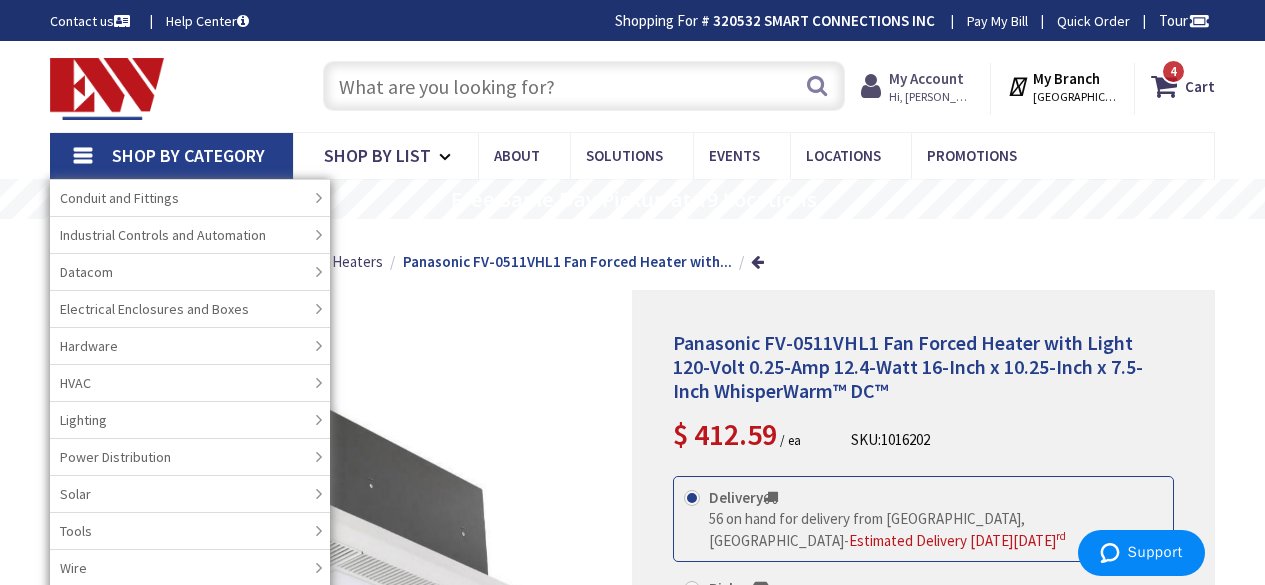 click on "My Account" at bounding box center (926, 78) 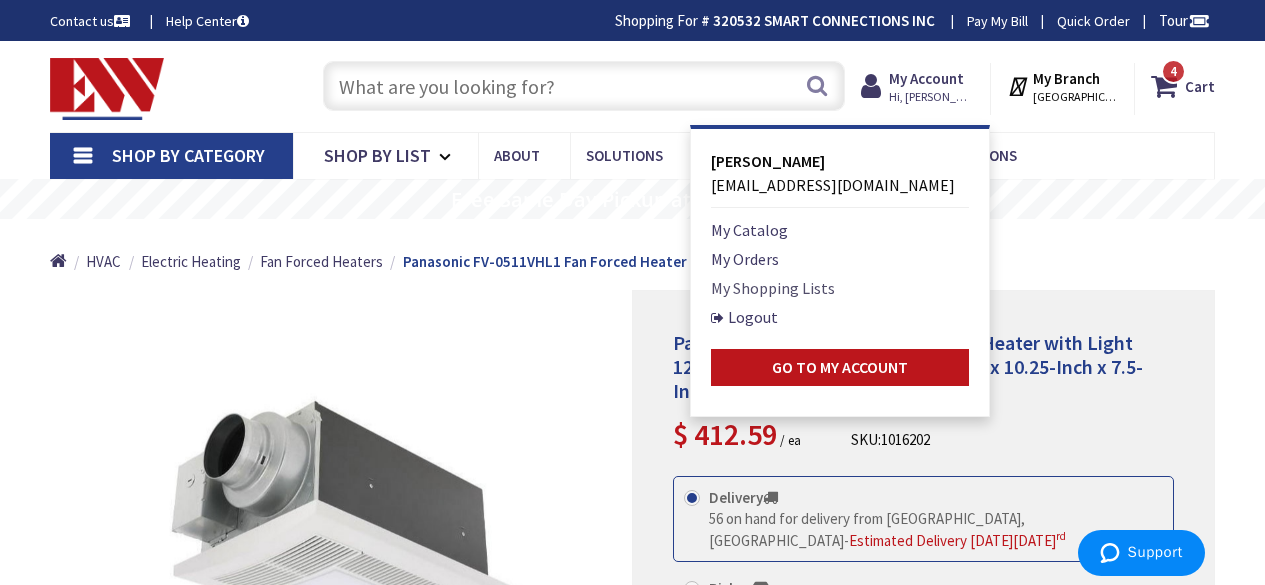 click on "My Shopping Lists" at bounding box center [773, 288] 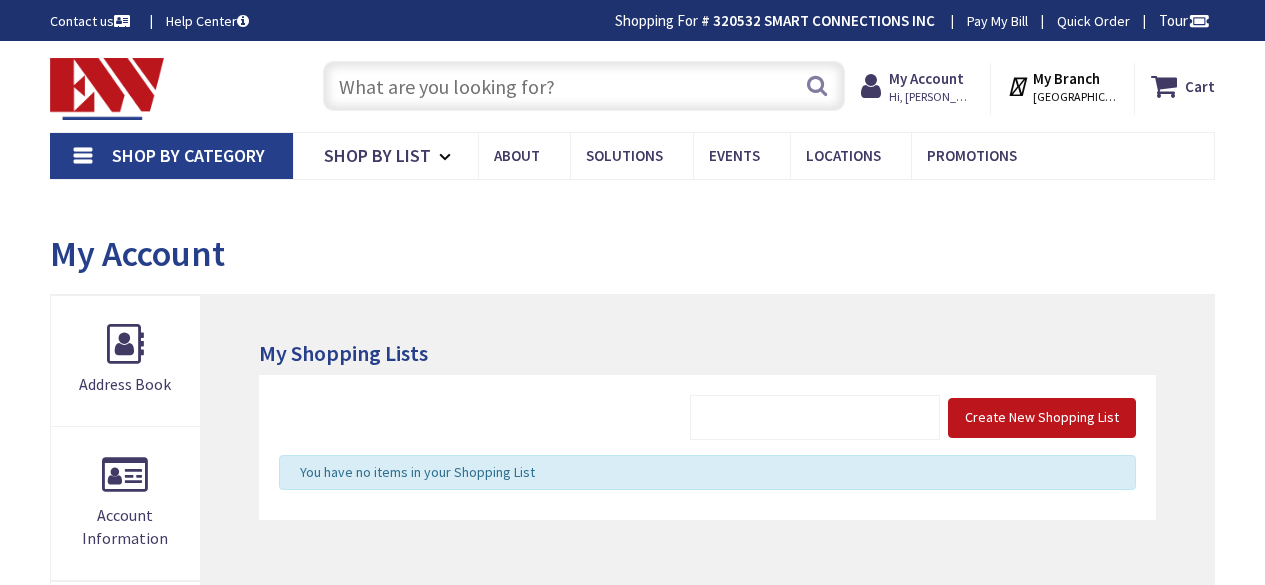 type on "[GEOGRAPHIC_DATA], [GEOGRAPHIC_DATA]" 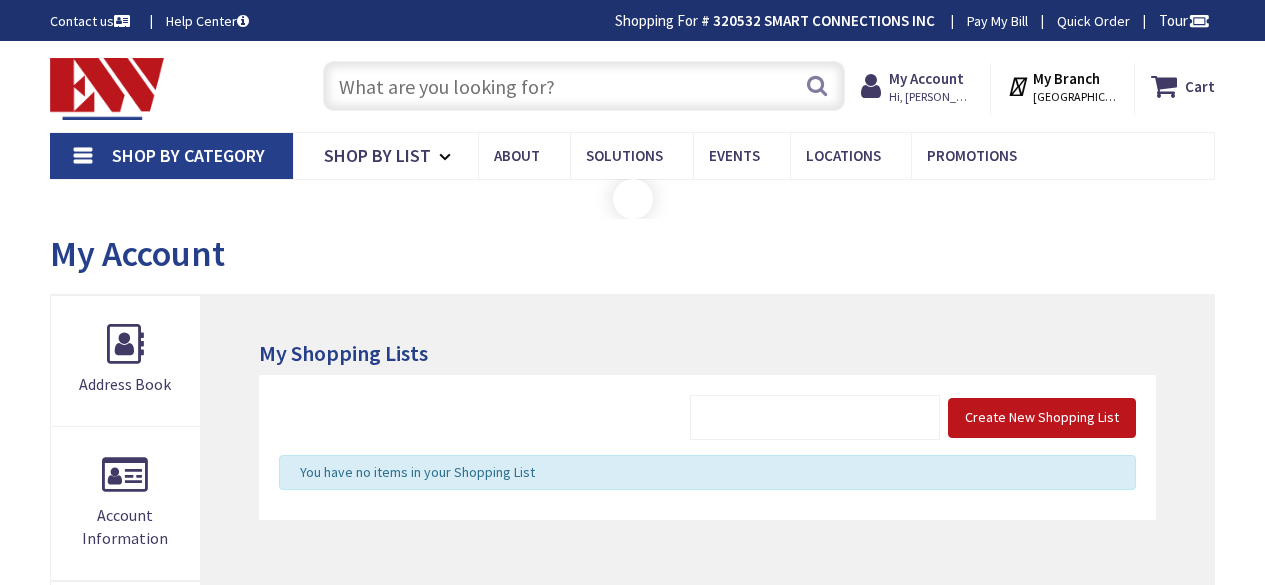 scroll, scrollTop: 0, scrollLeft: 0, axis: both 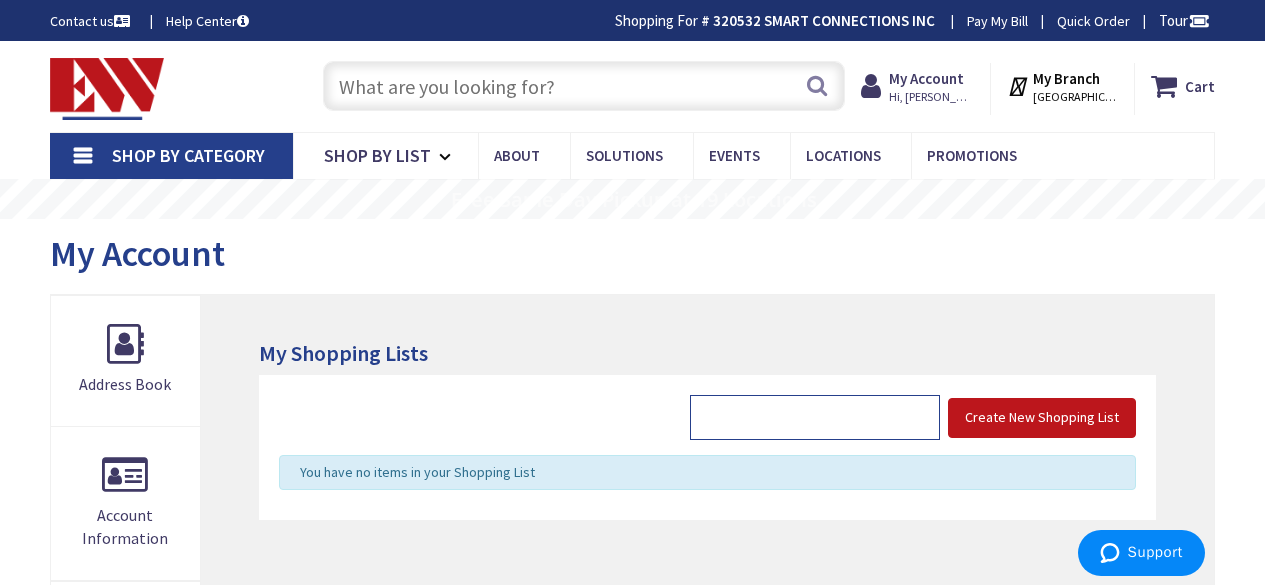 click at bounding box center (815, 417) 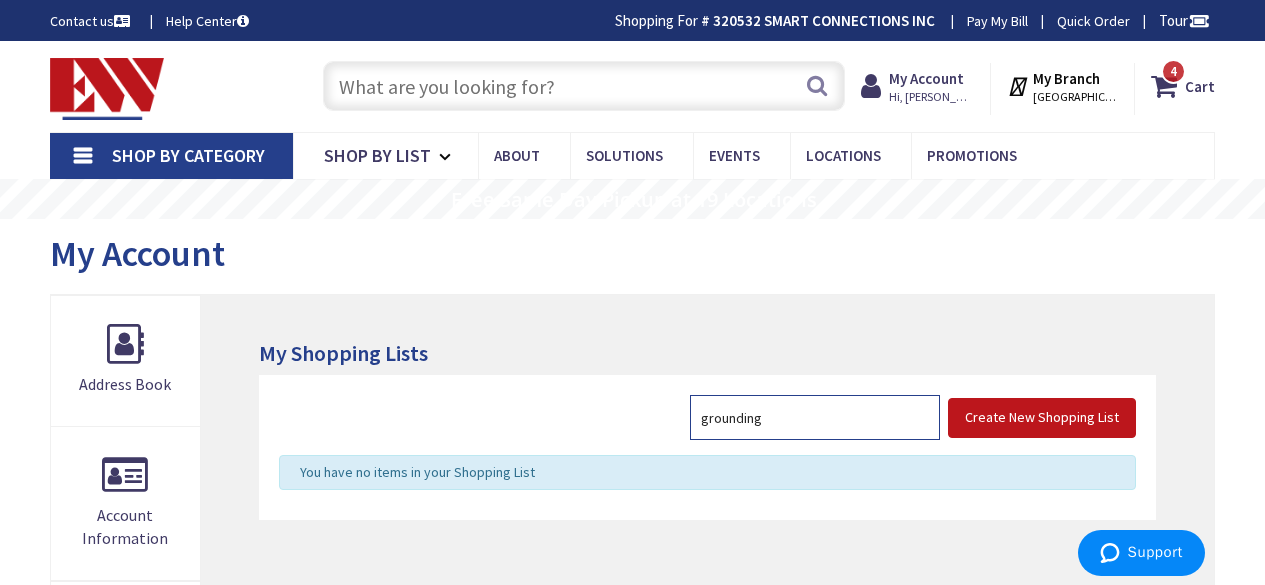 scroll, scrollTop: 0, scrollLeft: 0, axis: both 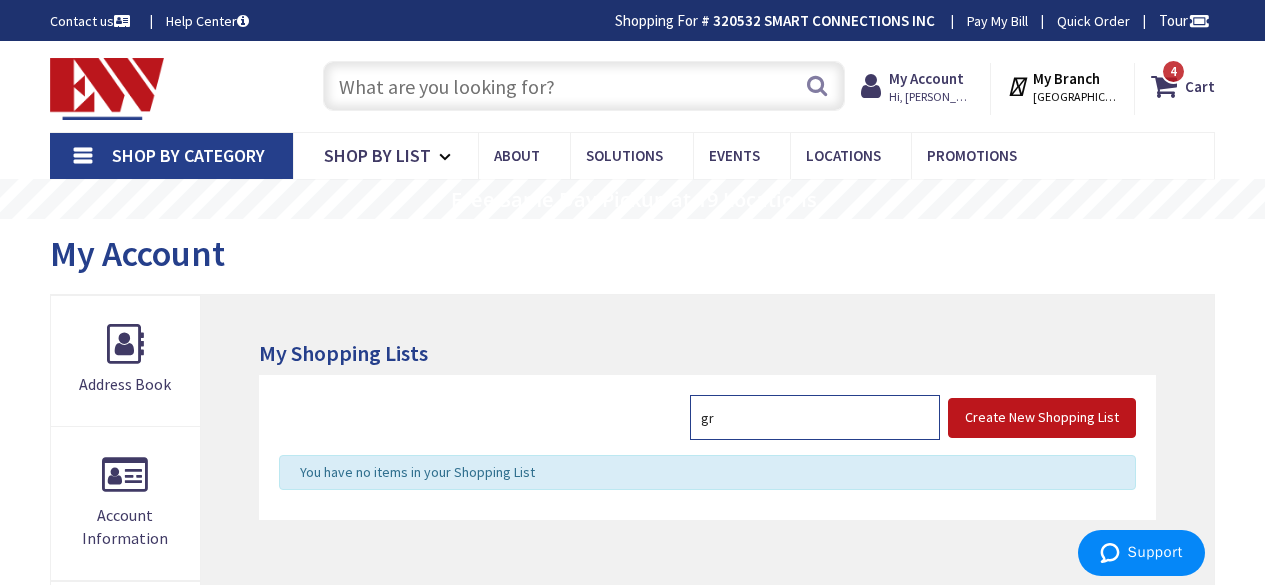 type on "g" 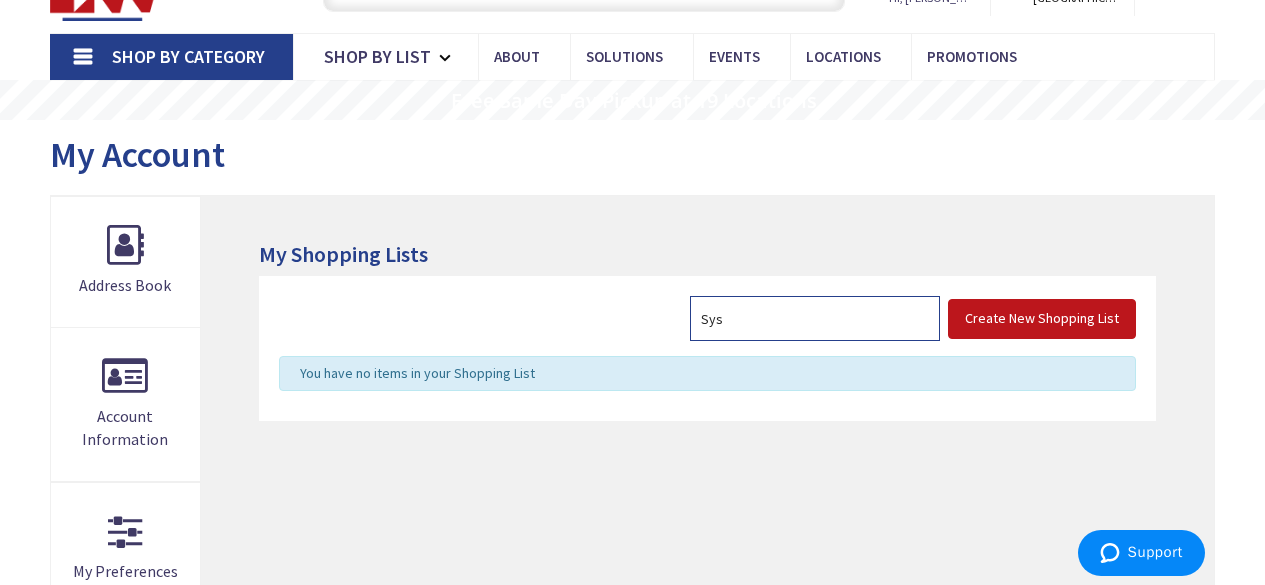 scroll, scrollTop: 103, scrollLeft: 0, axis: vertical 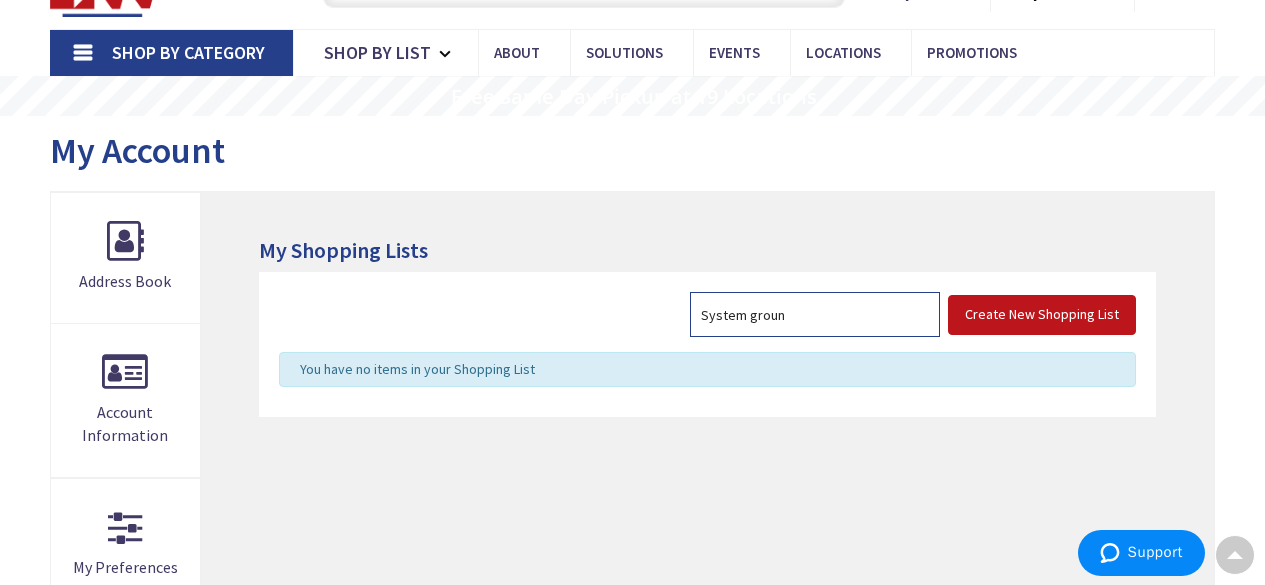 type on "System ground" 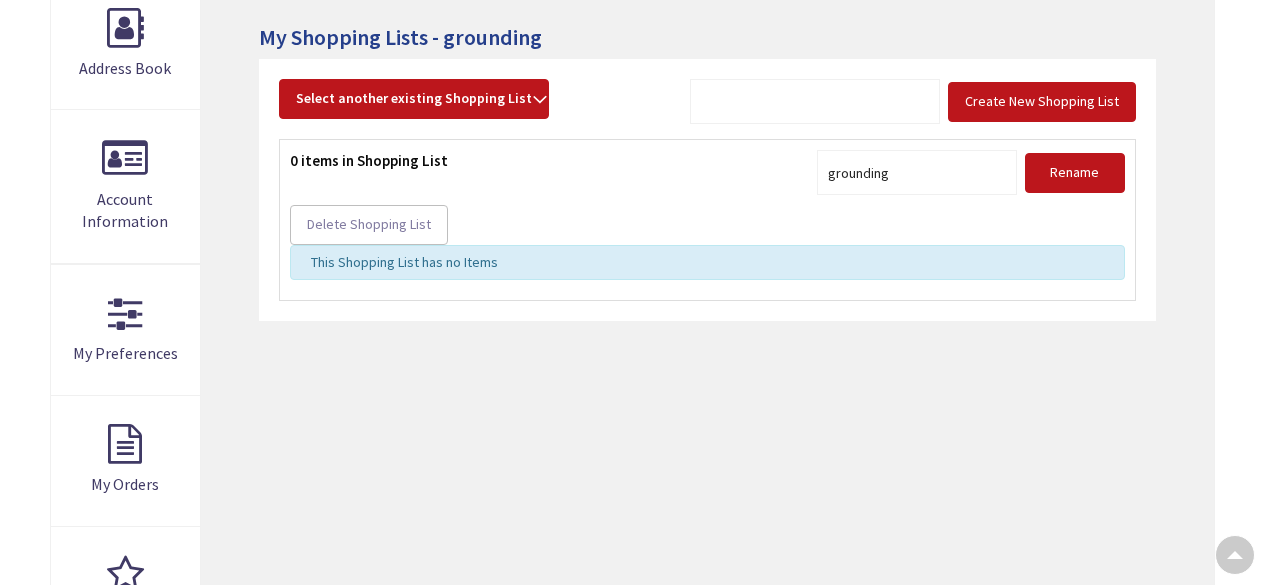 scroll, scrollTop: 380, scrollLeft: 0, axis: vertical 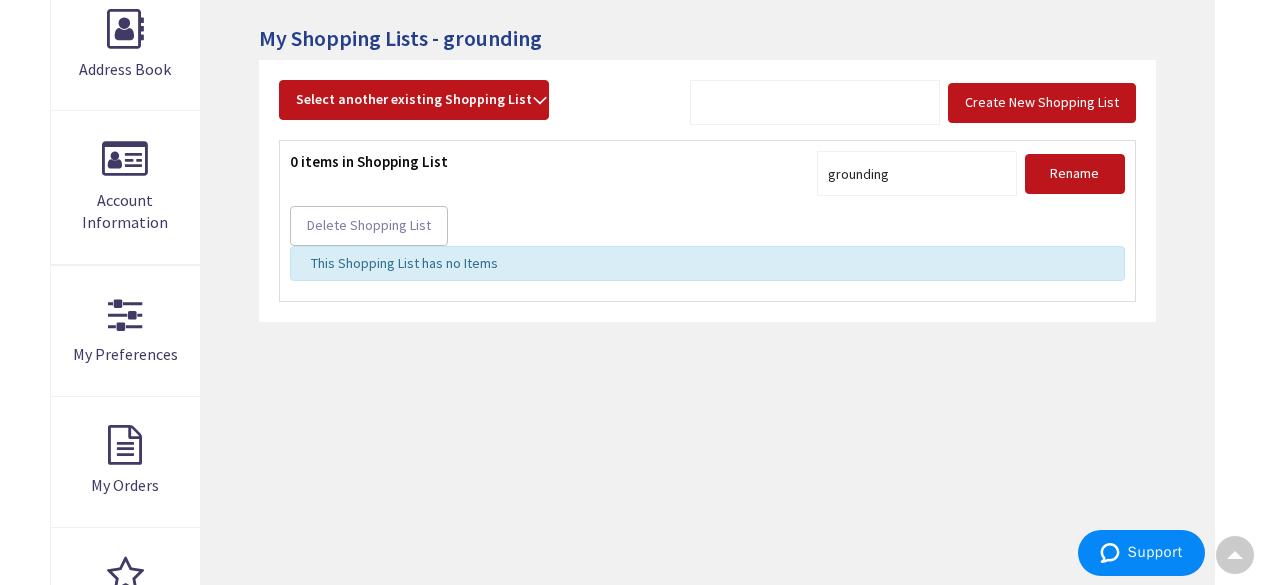 click on "Create New Shopping List
Select another existing Shopping List
100A Overhead Service
139 Grier
15 Shoddy Mill
16 Lord Finish
200A Overhead Service
Carr" at bounding box center [707, 110] 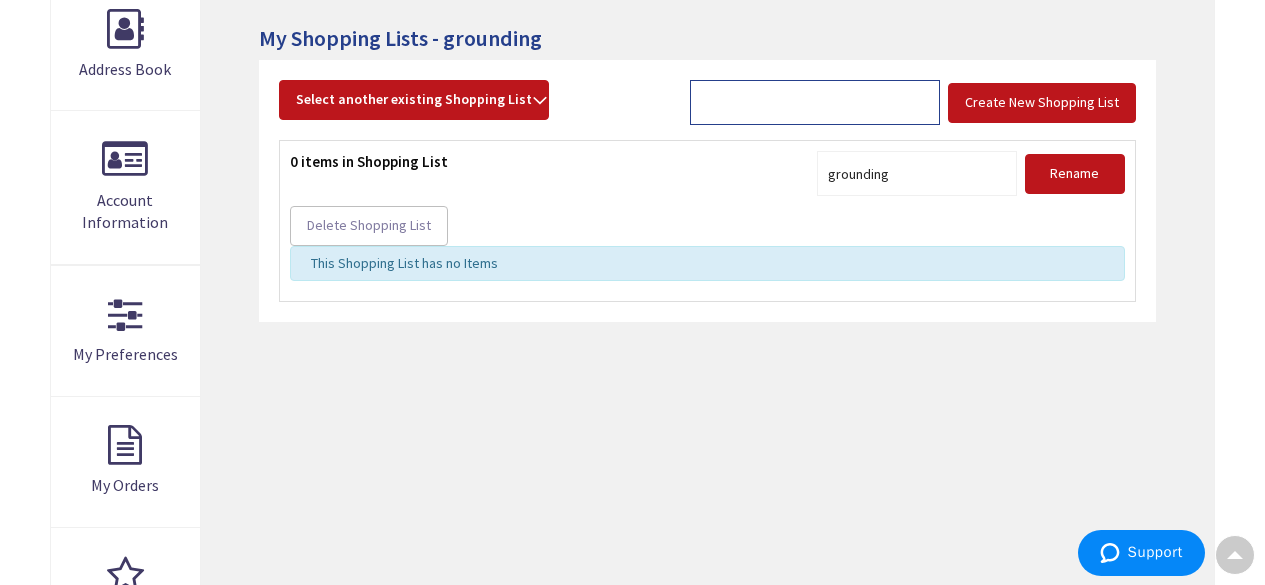 click 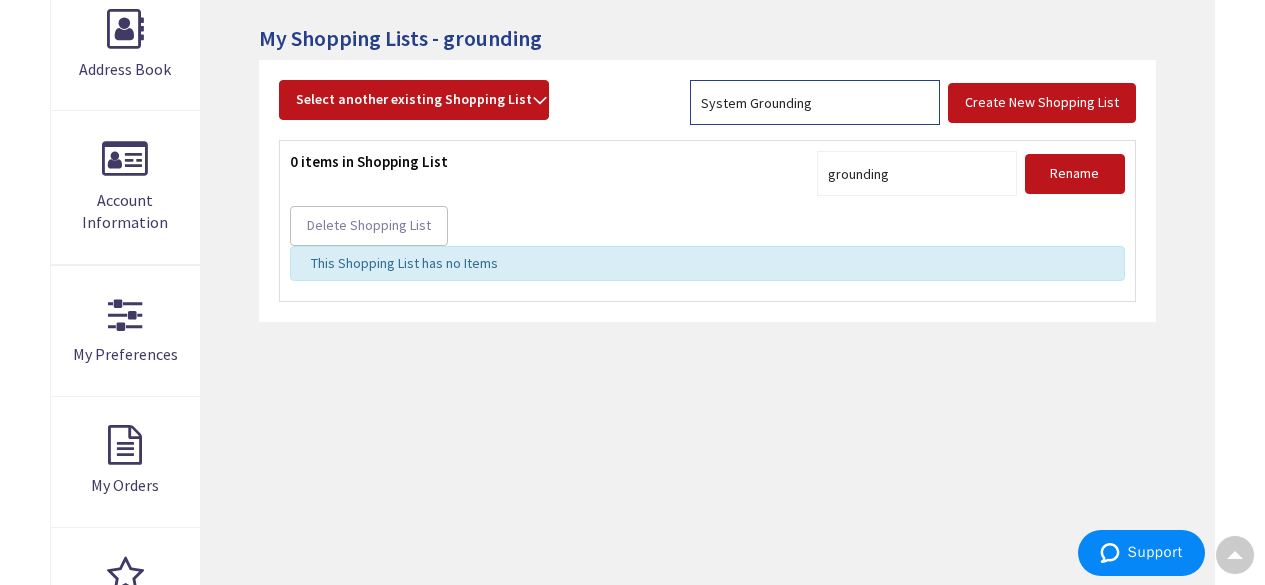 type on "System Grounding" 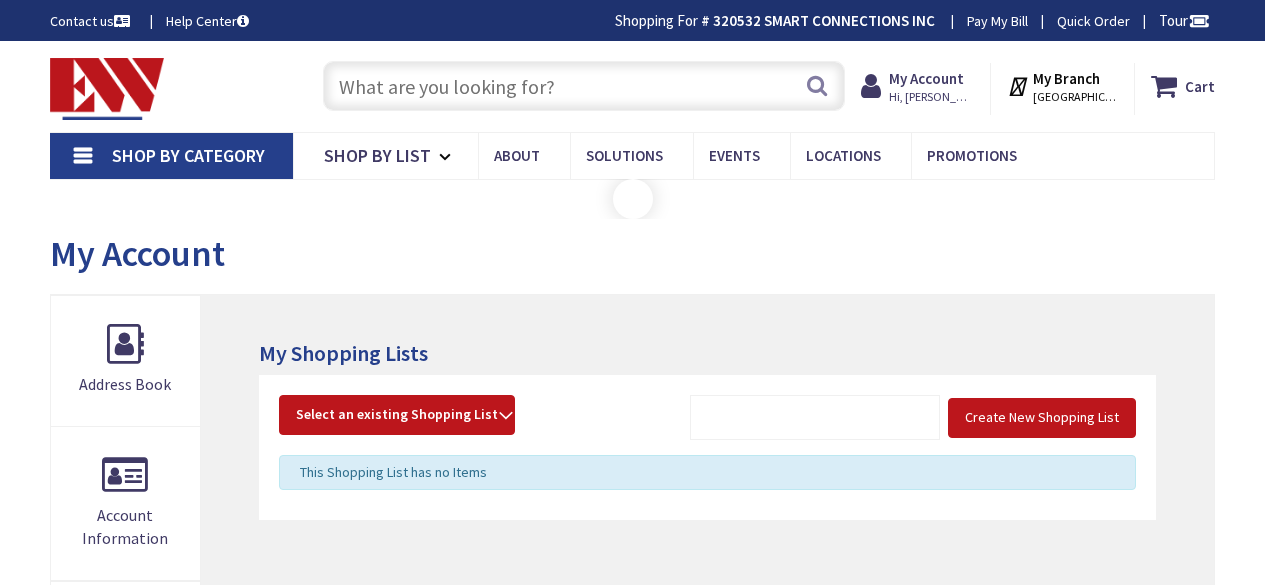 scroll, scrollTop: 0, scrollLeft: 0, axis: both 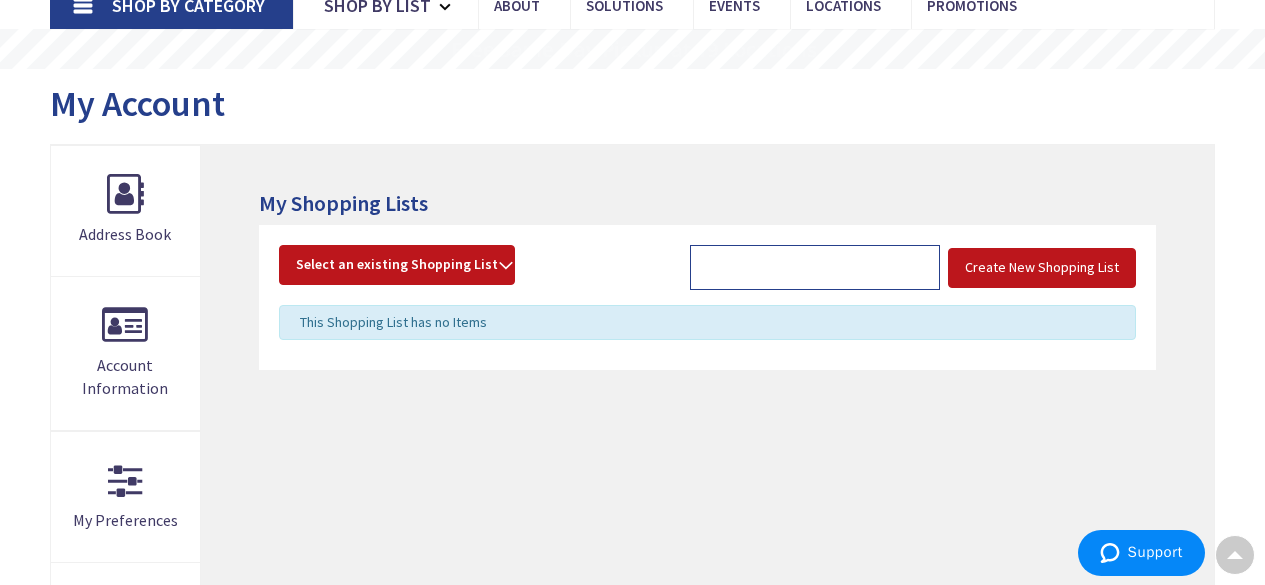 click at bounding box center (815, 267) 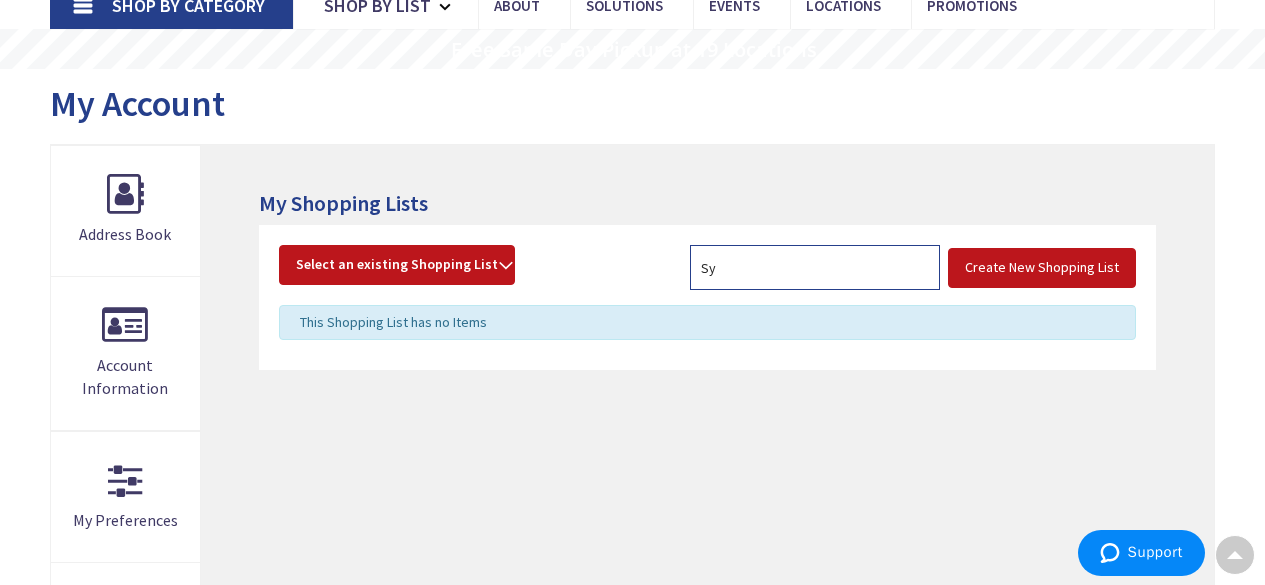 type on "S" 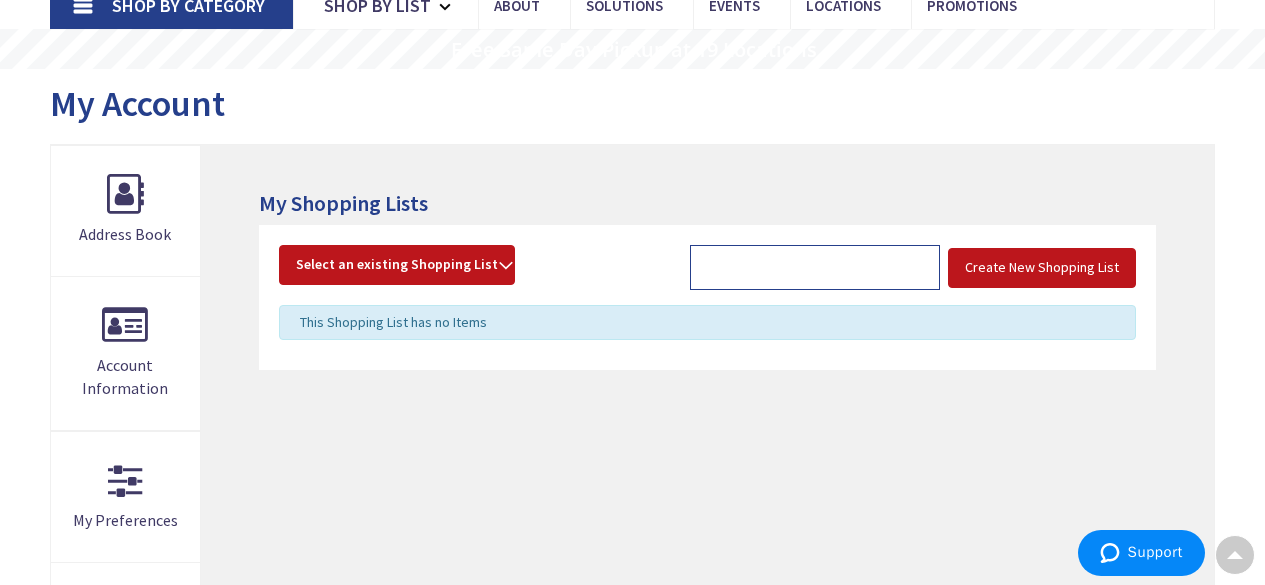 type 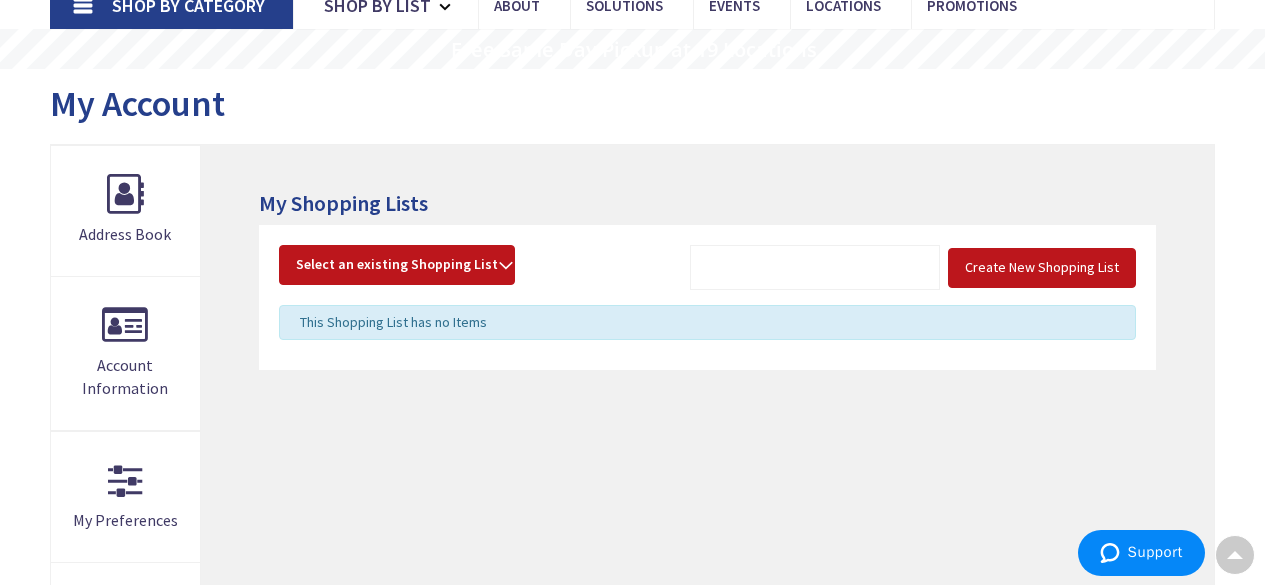 click on "Create New Shopping List
Select an existing Shopping List
100A Overhead Service
139 Grier
15 Shoddy Mill
16 Lord Finish
200A Overhead Service
23 Mohawk" at bounding box center [707, 275] 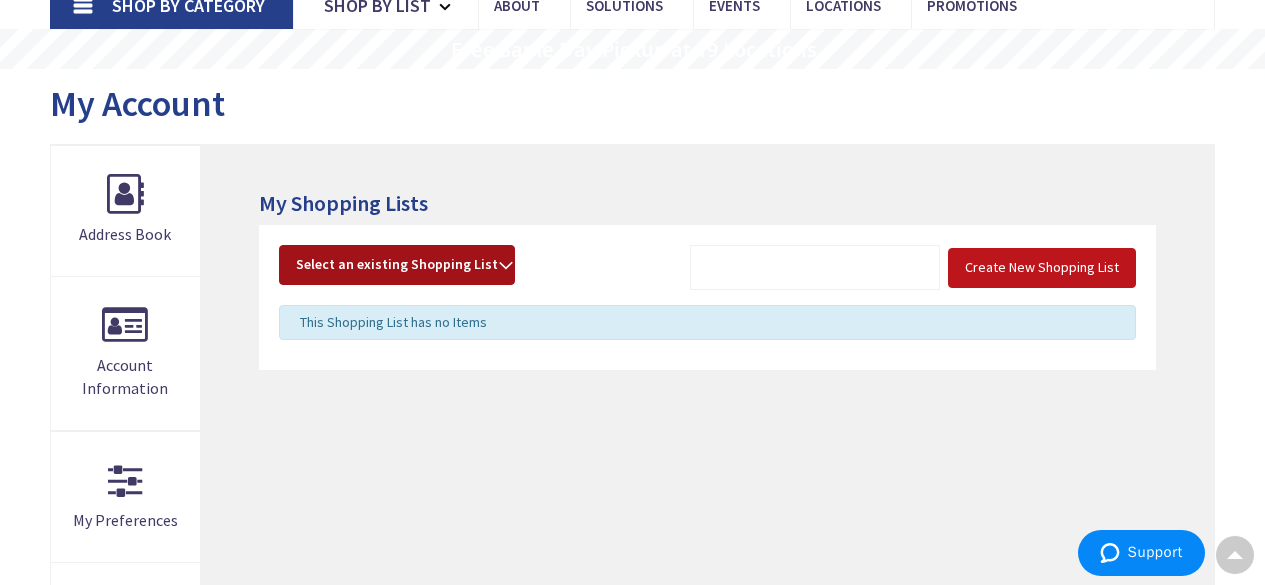 click on "Select an existing Shopping List" at bounding box center [397, 265] 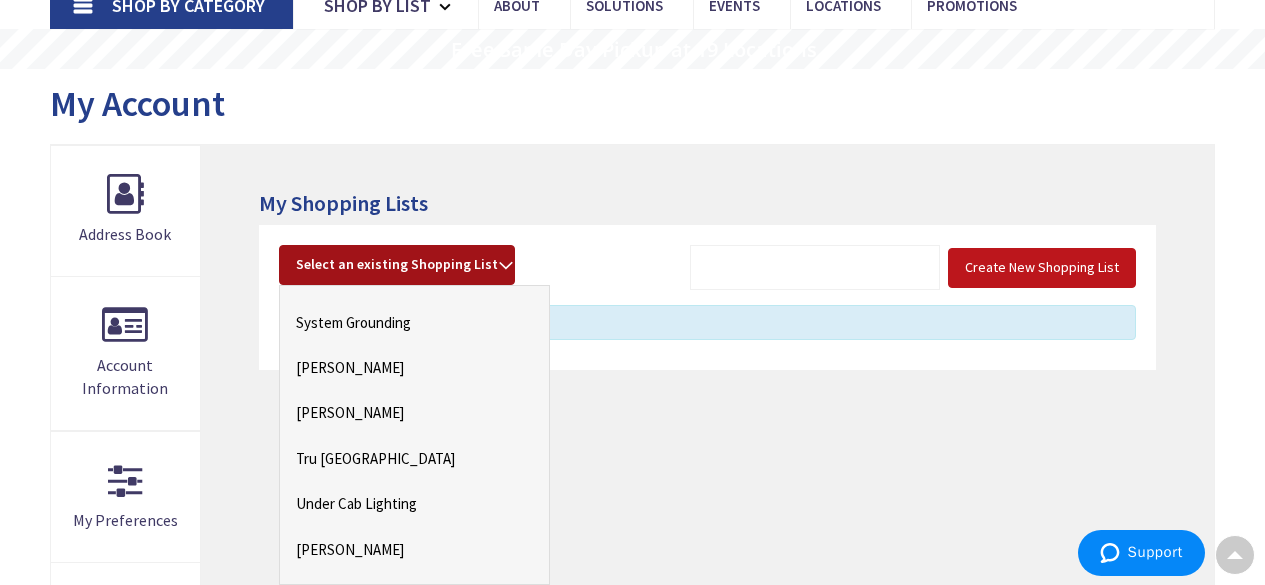 scroll, scrollTop: 2154, scrollLeft: 0, axis: vertical 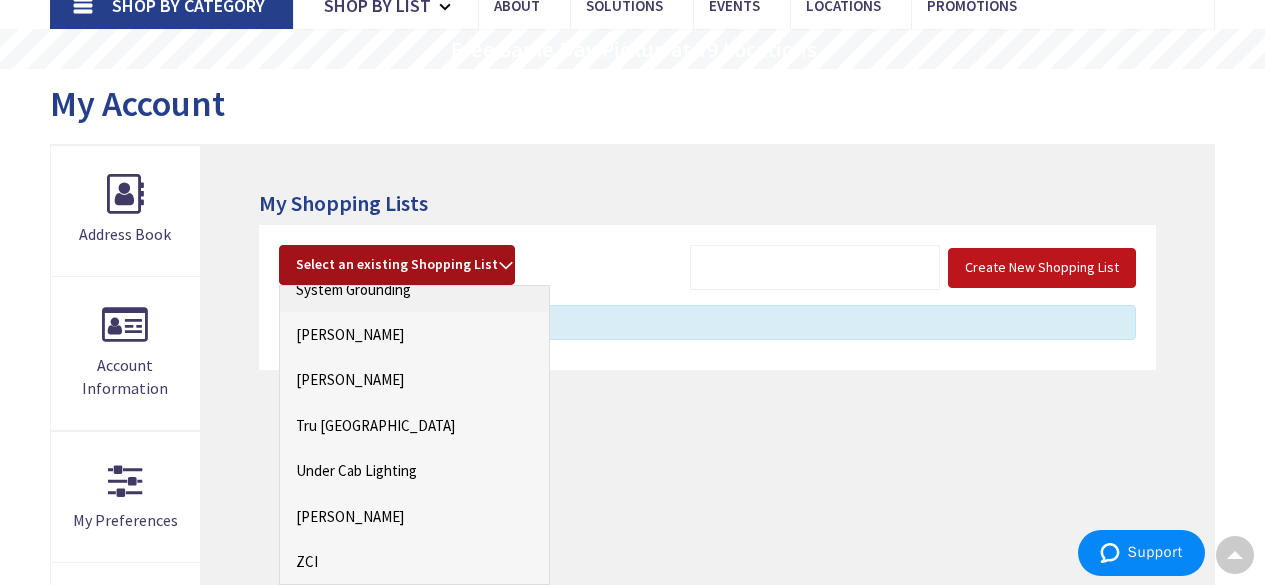 click on "System Grounding" at bounding box center (414, 289) 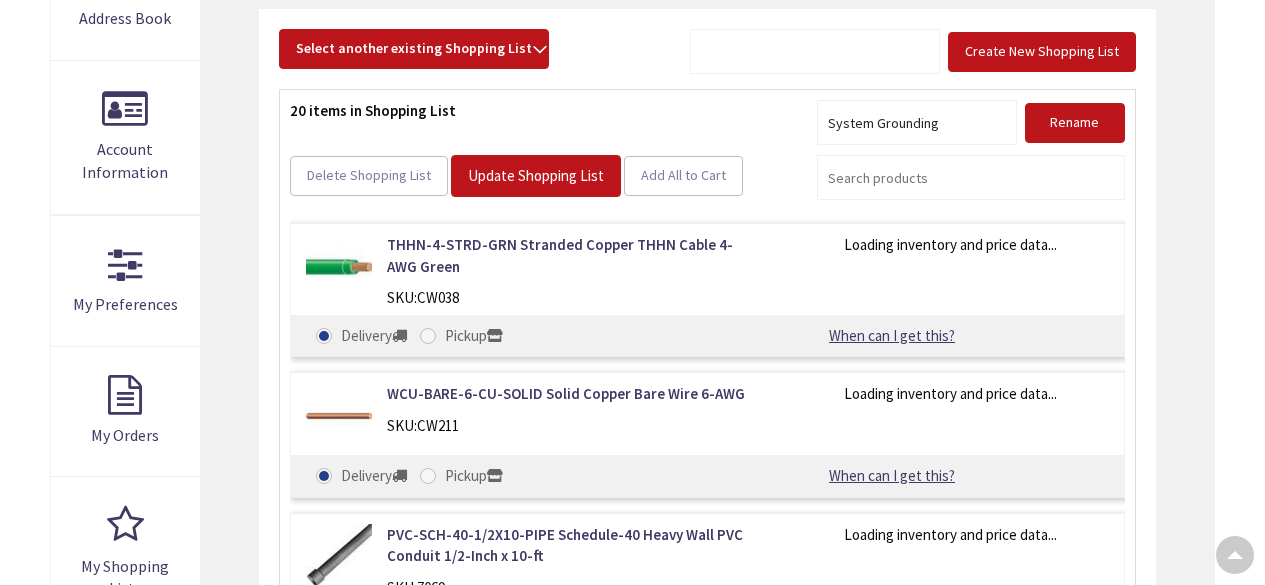 scroll, scrollTop: 366, scrollLeft: 0, axis: vertical 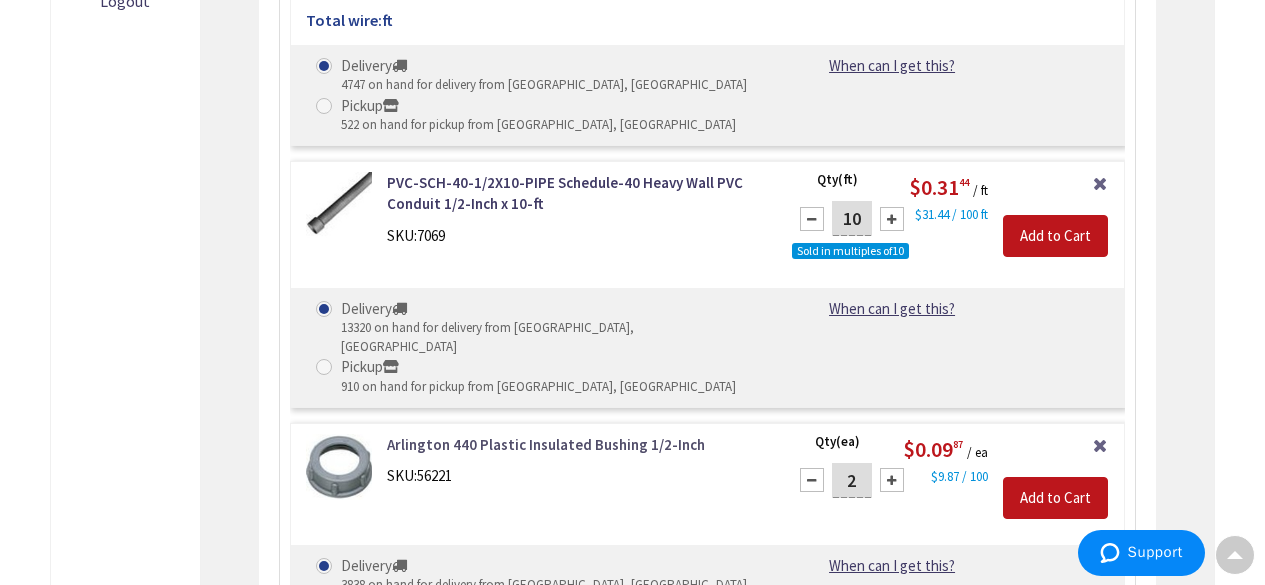 click on "Arlington 440 Plastic Insulated Bushing 1/2-Inch" at bounding box center (574, 444) 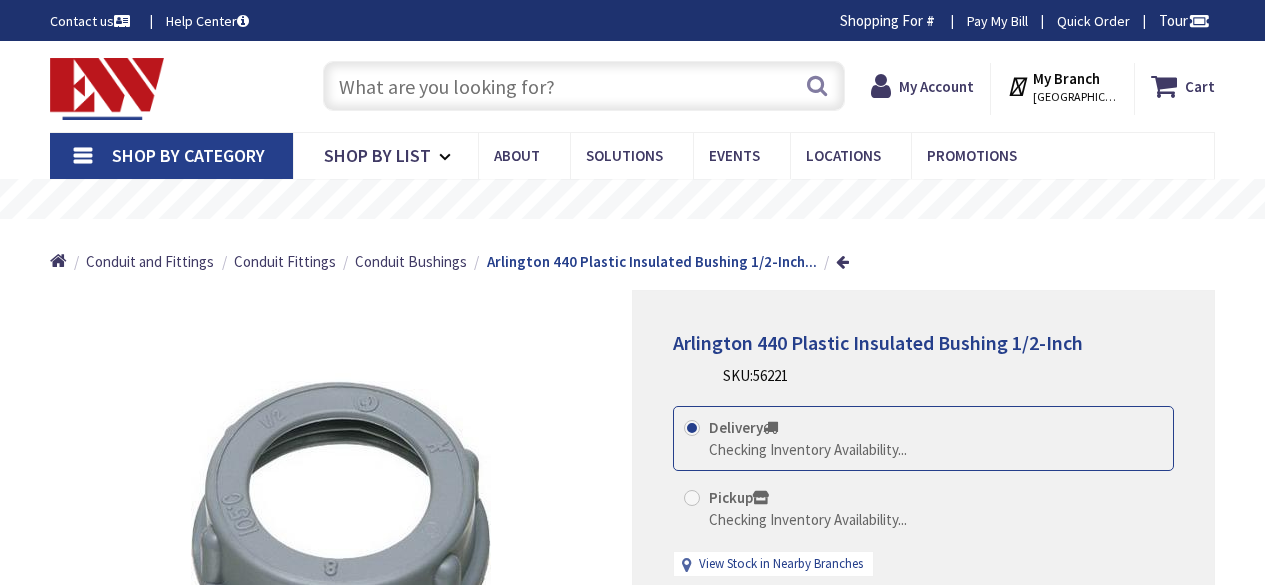 scroll, scrollTop: 0, scrollLeft: 0, axis: both 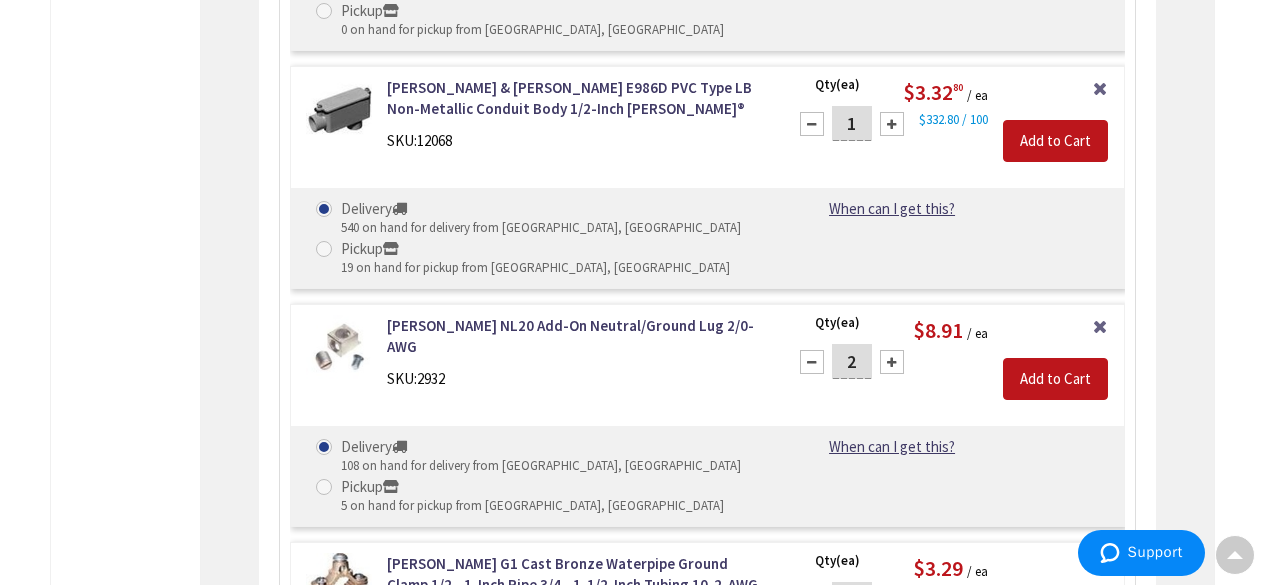 click at bounding box center (812, 362) 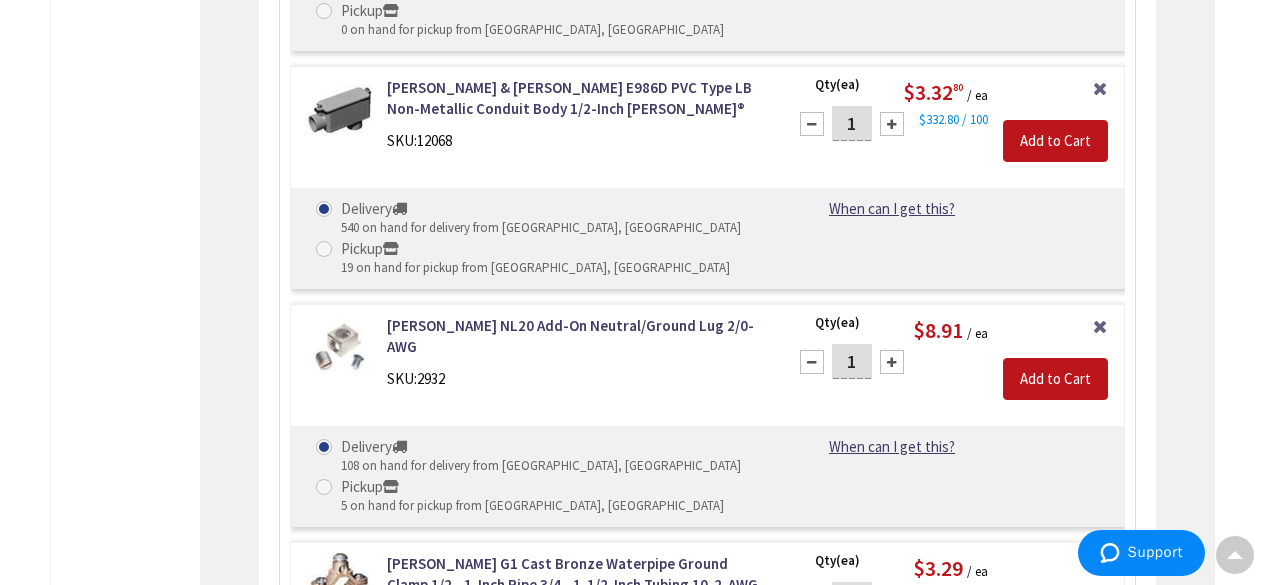 click at bounding box center (812, 362) 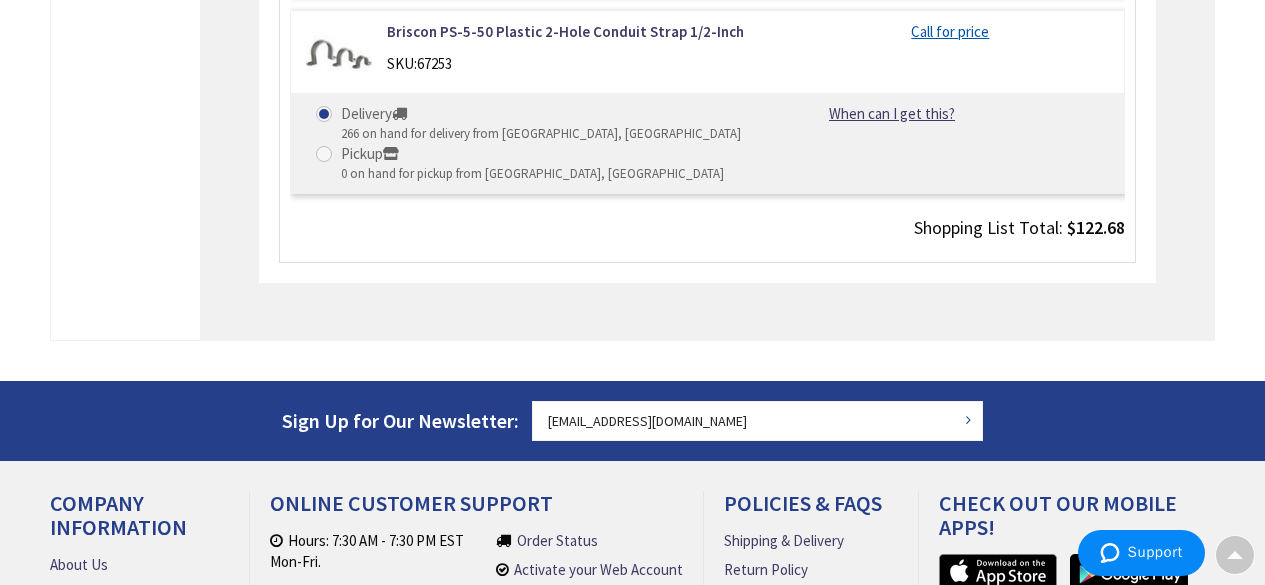 scroll, scrollTop: 4734, scrollLeft: 0, axis: vertical 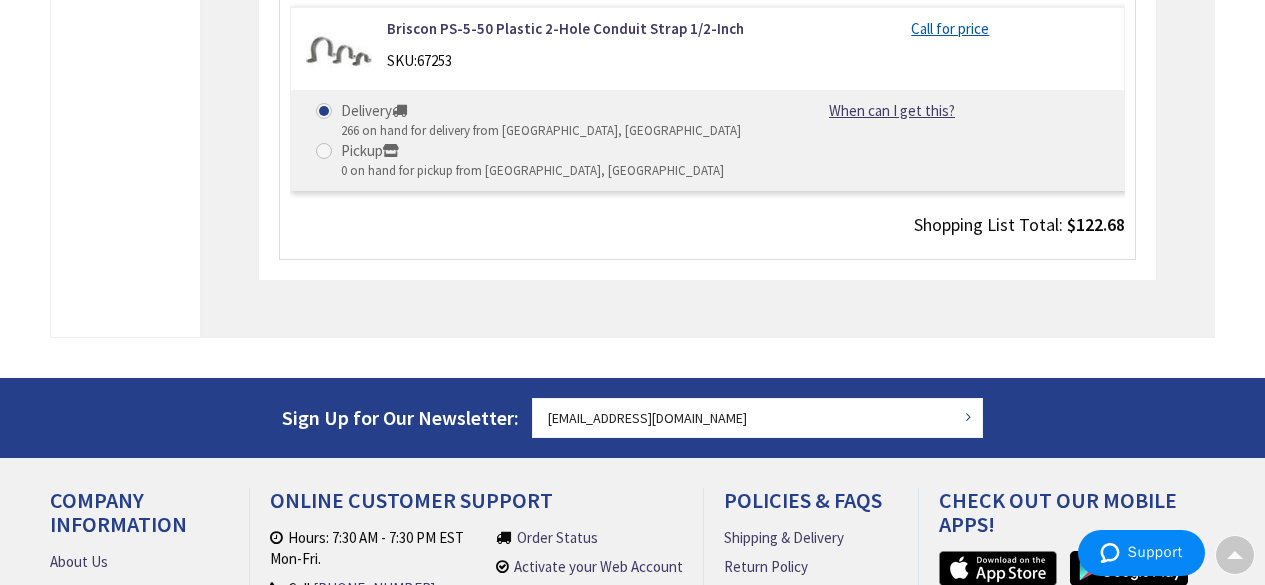 click on "THHN-4-STRD-GRN Stranded Copper THHN Cable 4-AWG Green
SKU:  CW038
Call for price
Delivery
11694 on hand for delivery from Middletown, CT
Pickup" at bounding box center (707, -1975) 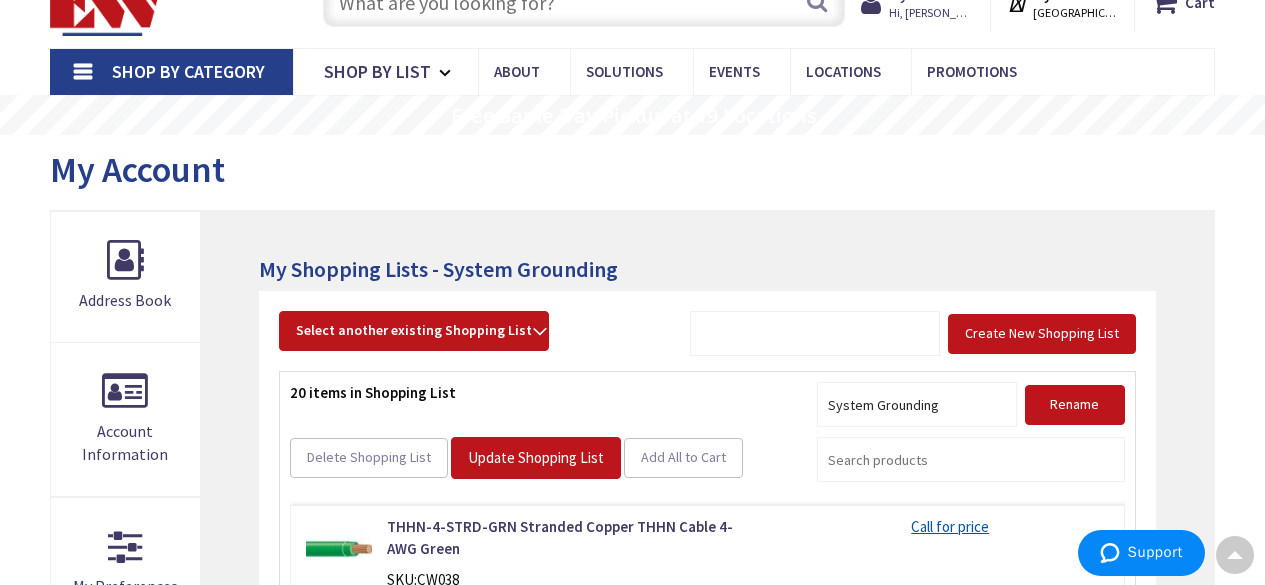 scroll, scrollTop: 0, scrollLeft: 0, axis: both 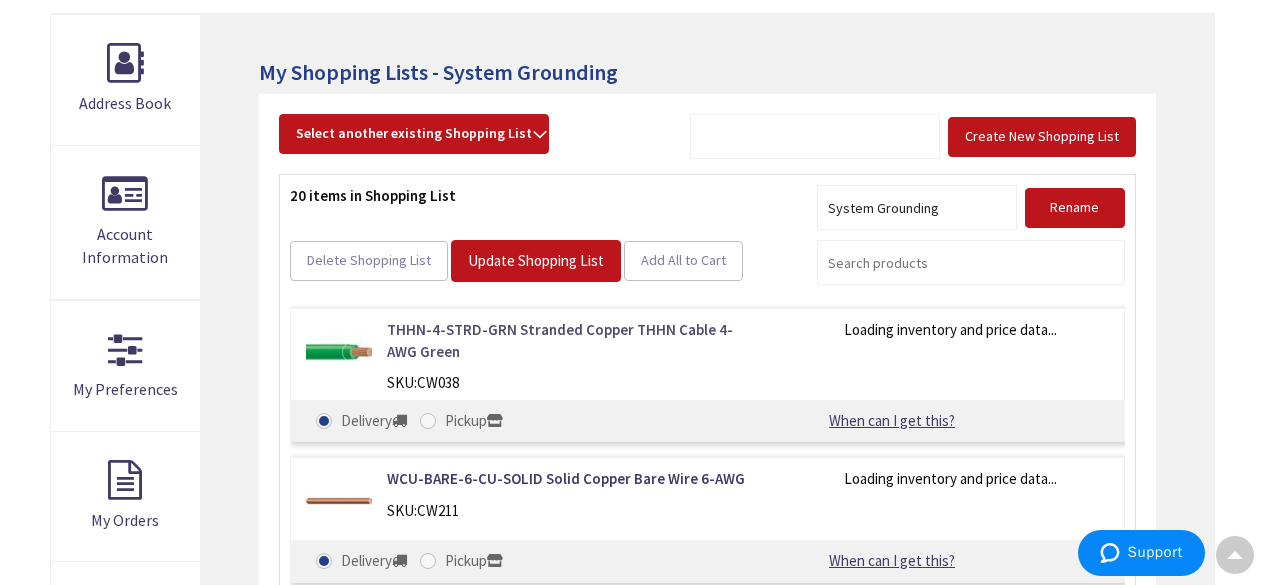 click on "THHN-4-STRD-GRN Stranded Copper THHN Cable 4-AWG Green" at bounding box center [574, 340] 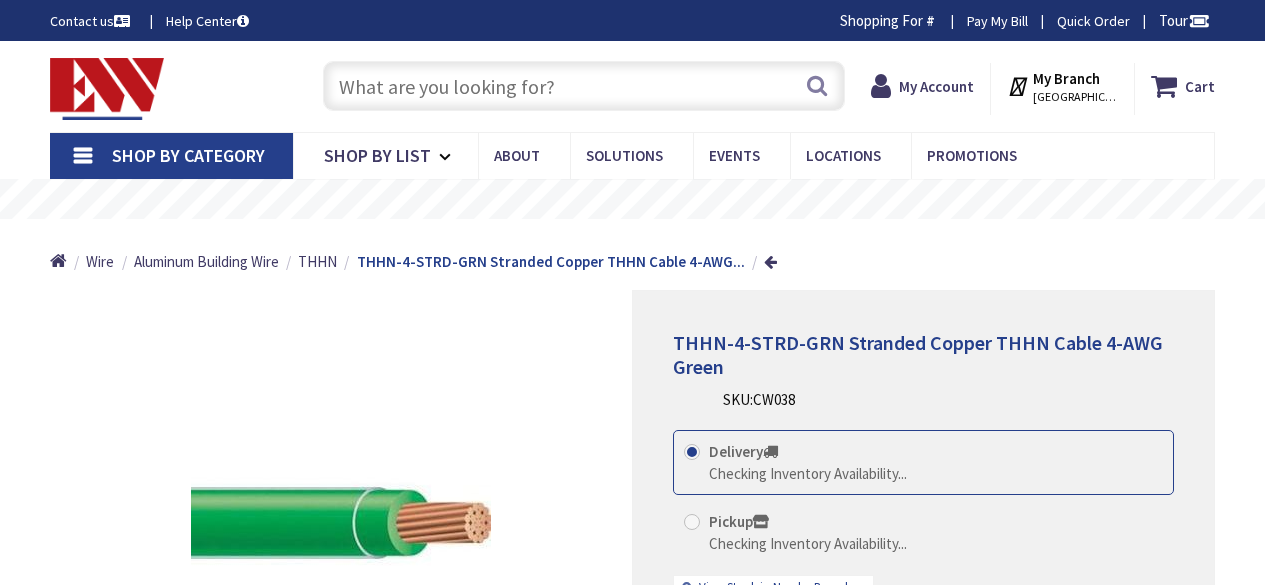 scroll, scrollTop: 0, scrollLeft: 0, axis: both 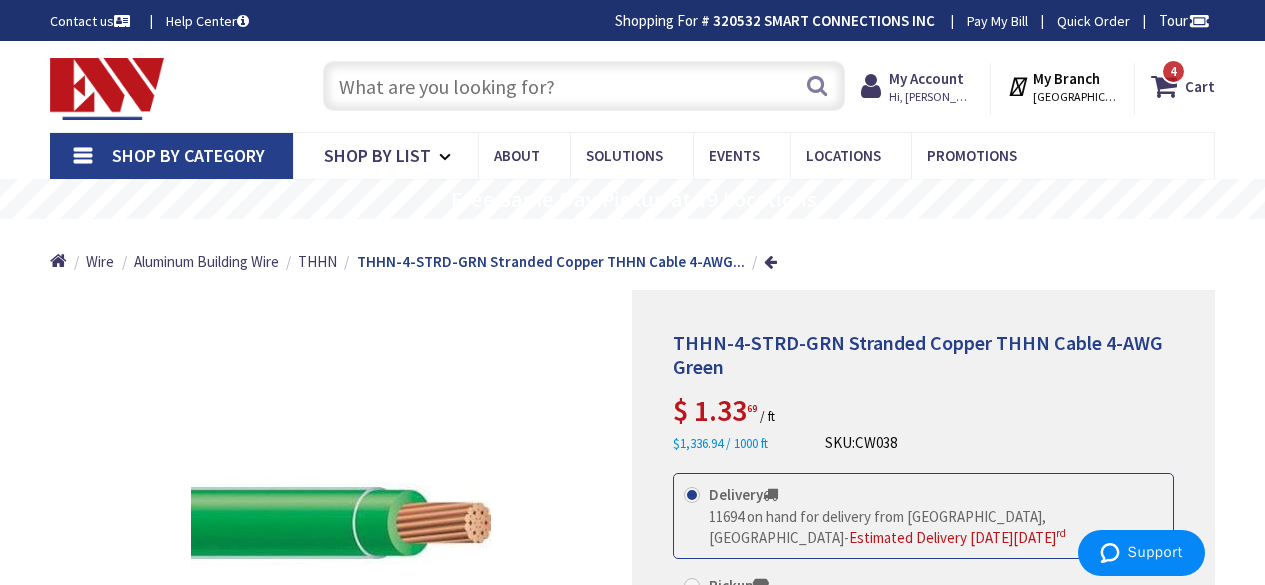 drag, startPoint x: 432, startPoint y: 209, endPoint x: 344, endPoint y: 408, distance: 217.58907 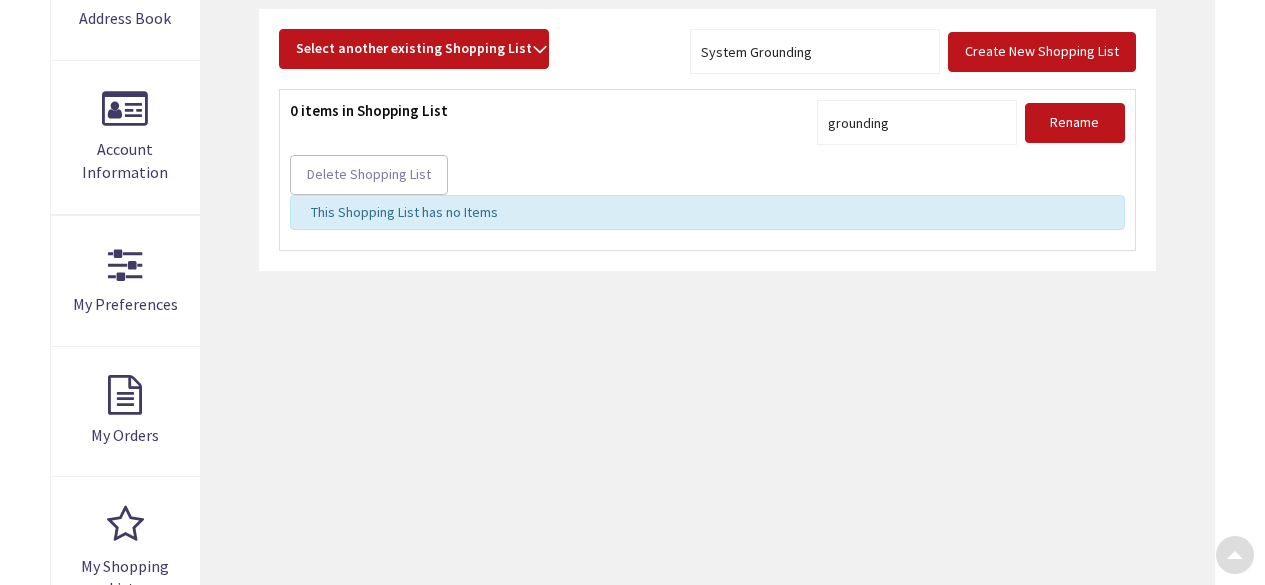 scroll, scrollTop: 366, scrollLeft: 0, axis: vertical 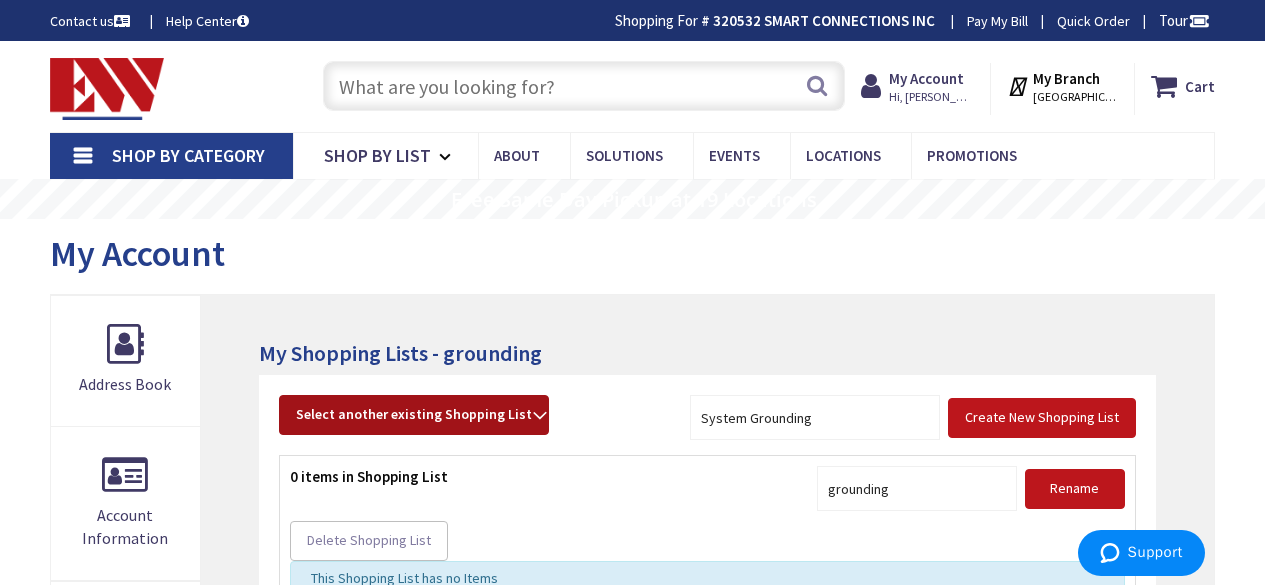 click on "Select another existing Shopping List" at bounding box center (414, 415) 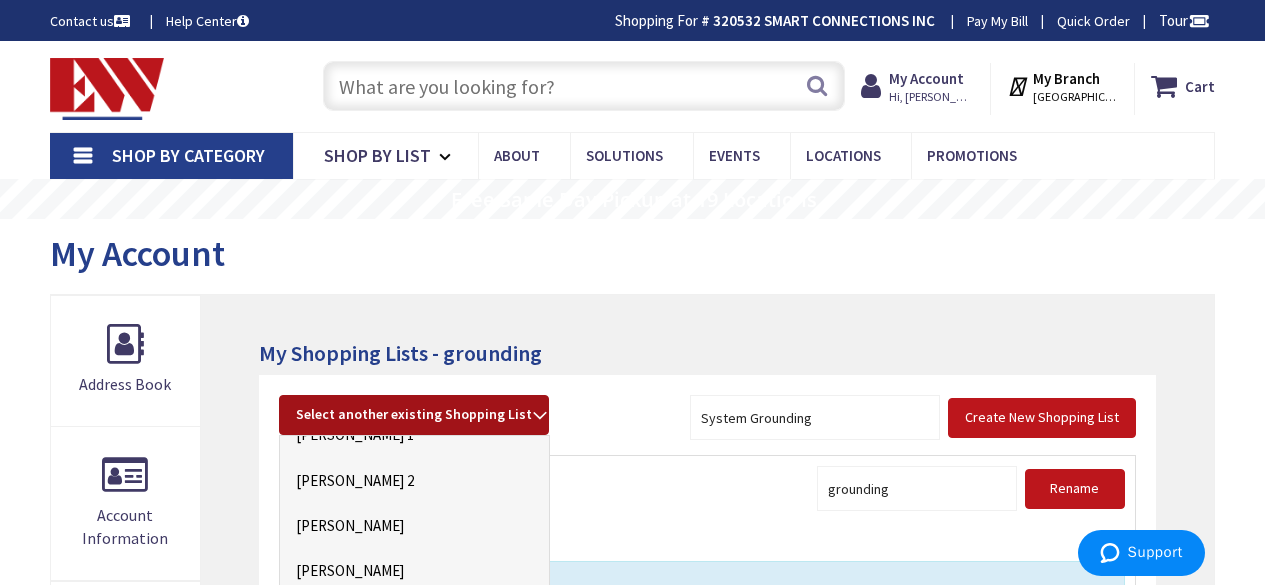 scroll, scrollTop: 2154, scrollLeft: 0, axis: vertical 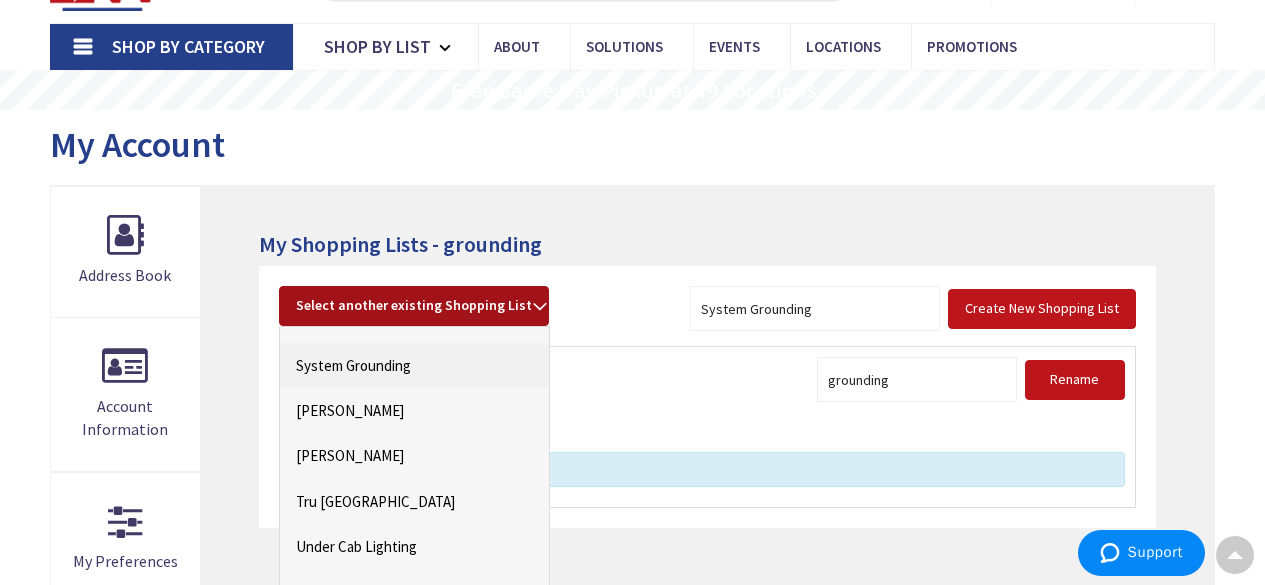 click on "System Grounding" at bounding box center [414, 365] 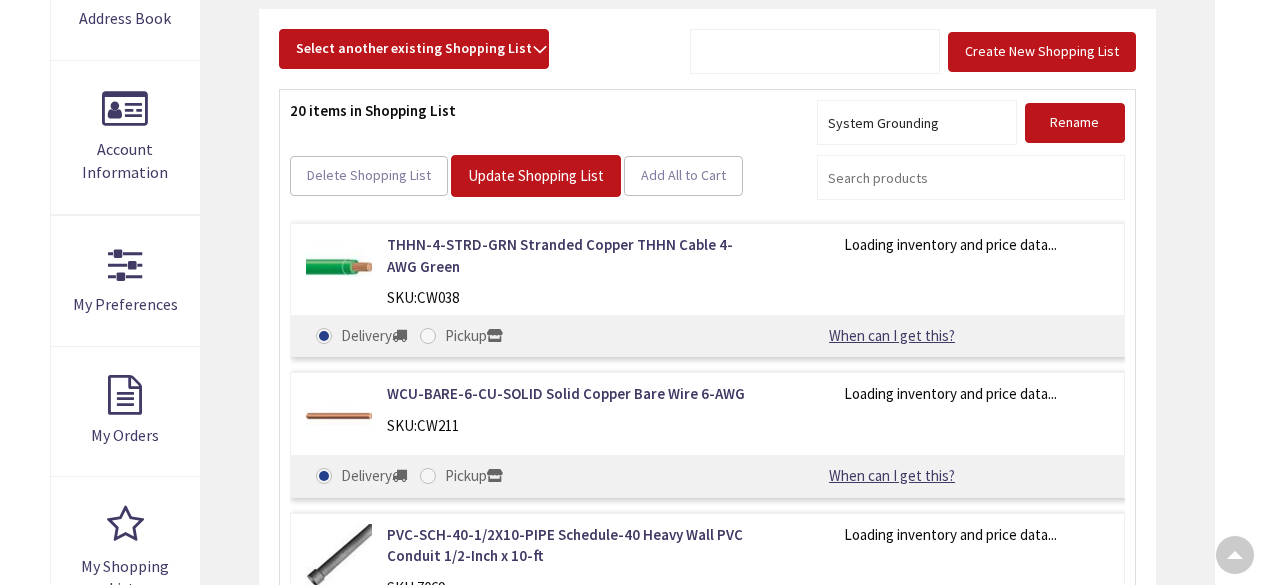 scroll, scrollTop: 365, scrollLeft: 0, axis: vertical 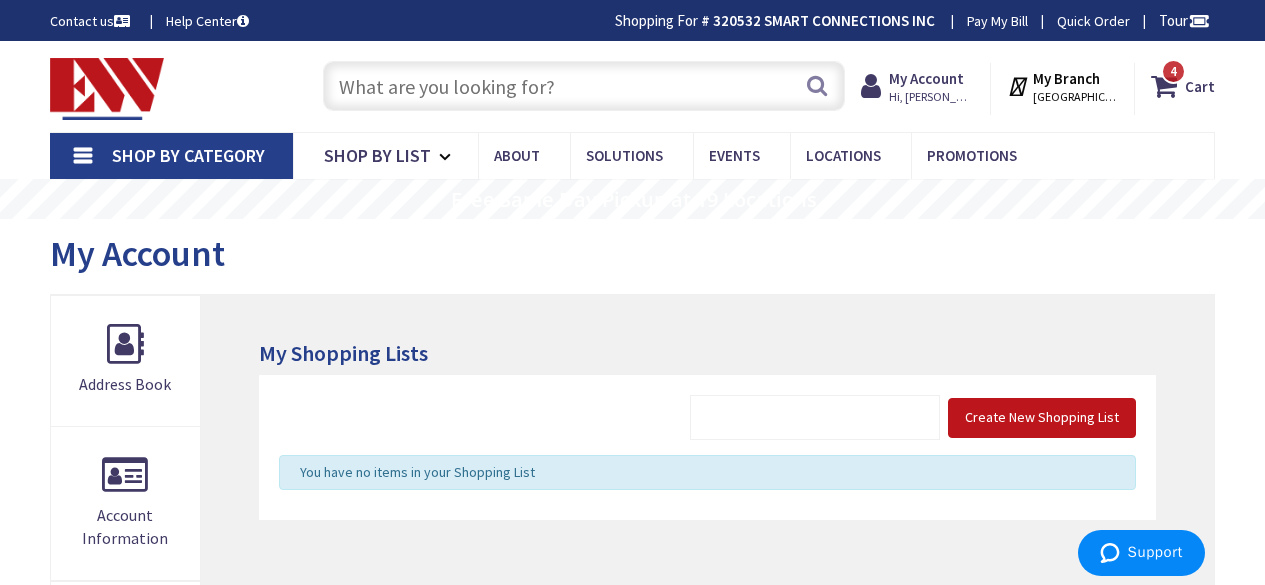 click on "Toggle Nav" at bounding box center [166, 86] 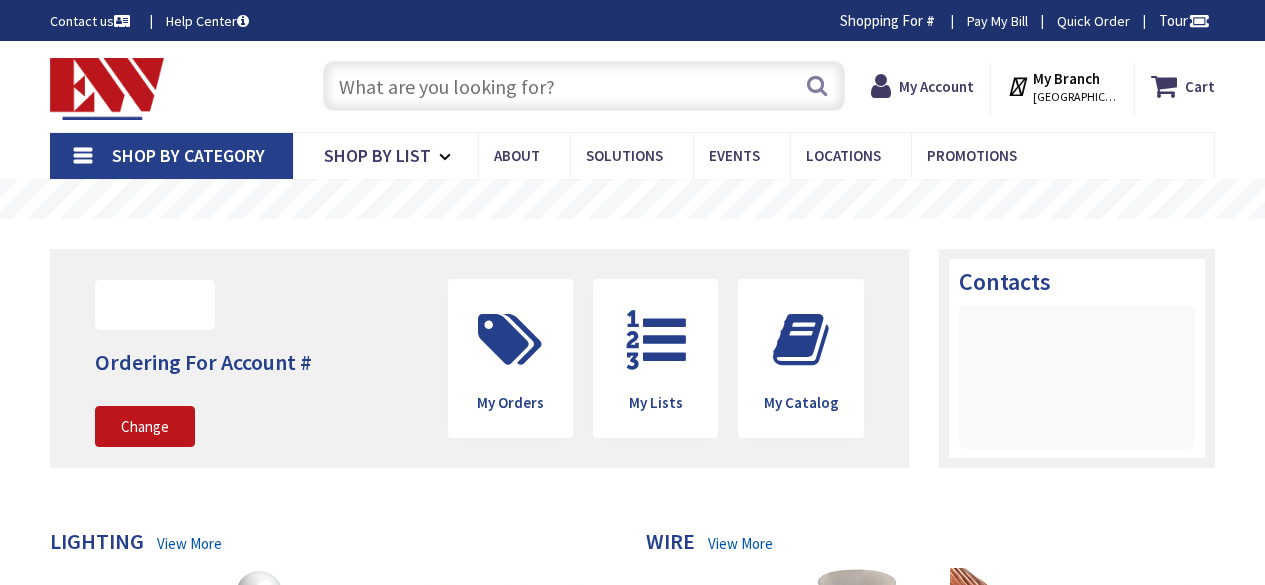 scroll, scrollTop: 0, scrollLeft: 0, axis: both 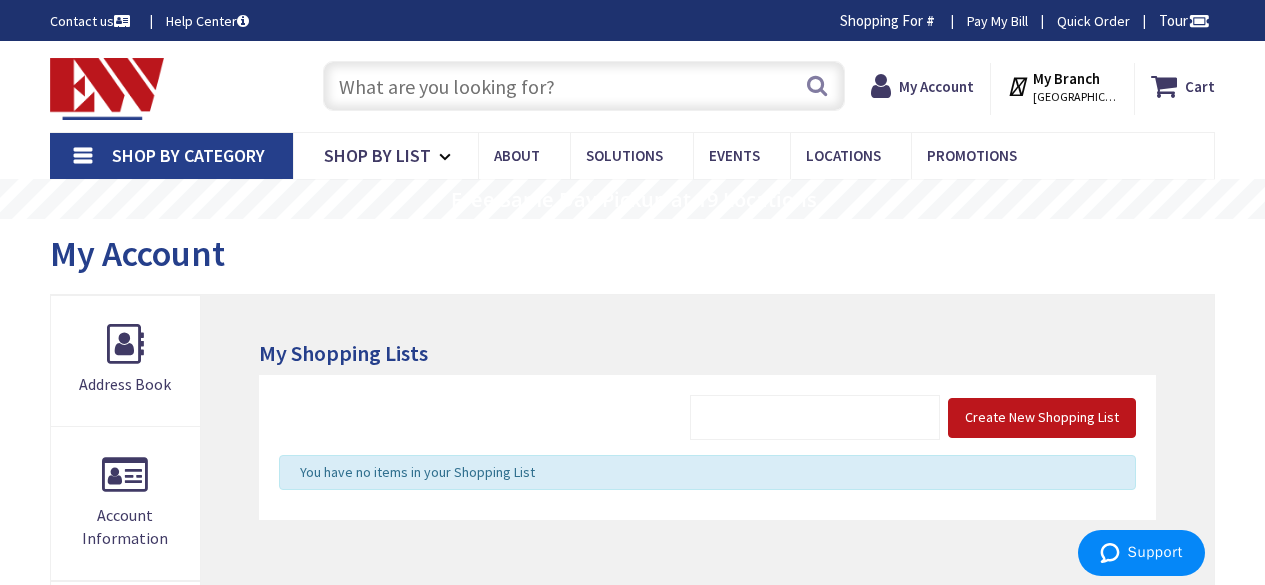 click on "My Shopping Lists
Create New Shopping List
You have no items in your Shopping List" at bounding box center (707, 777) 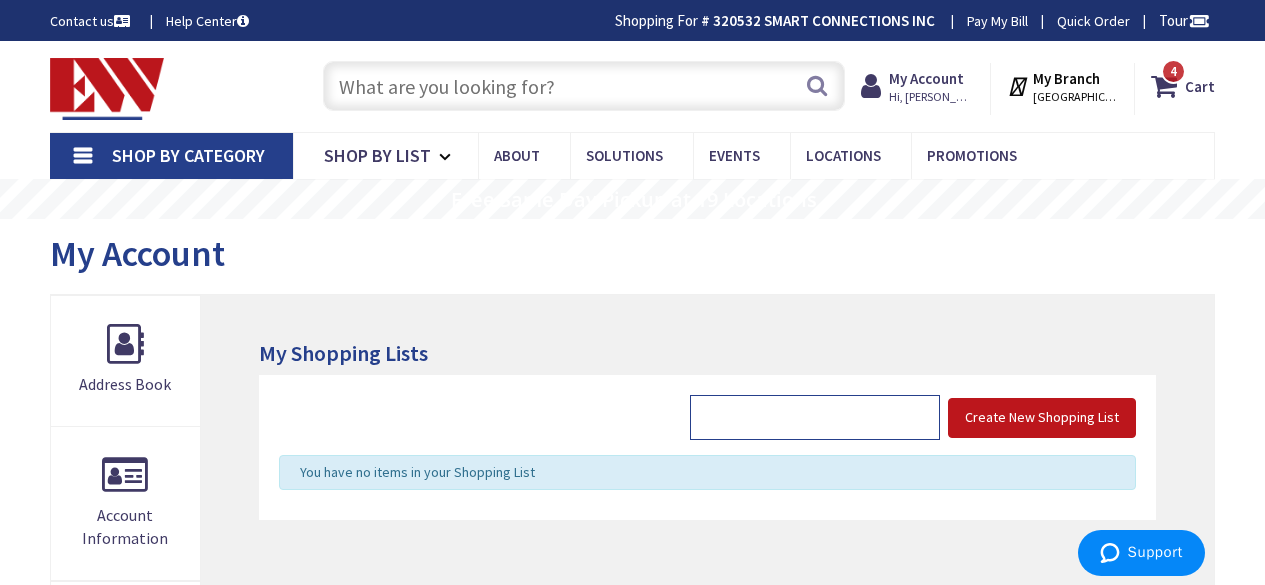click at bounding box center [815, 417] 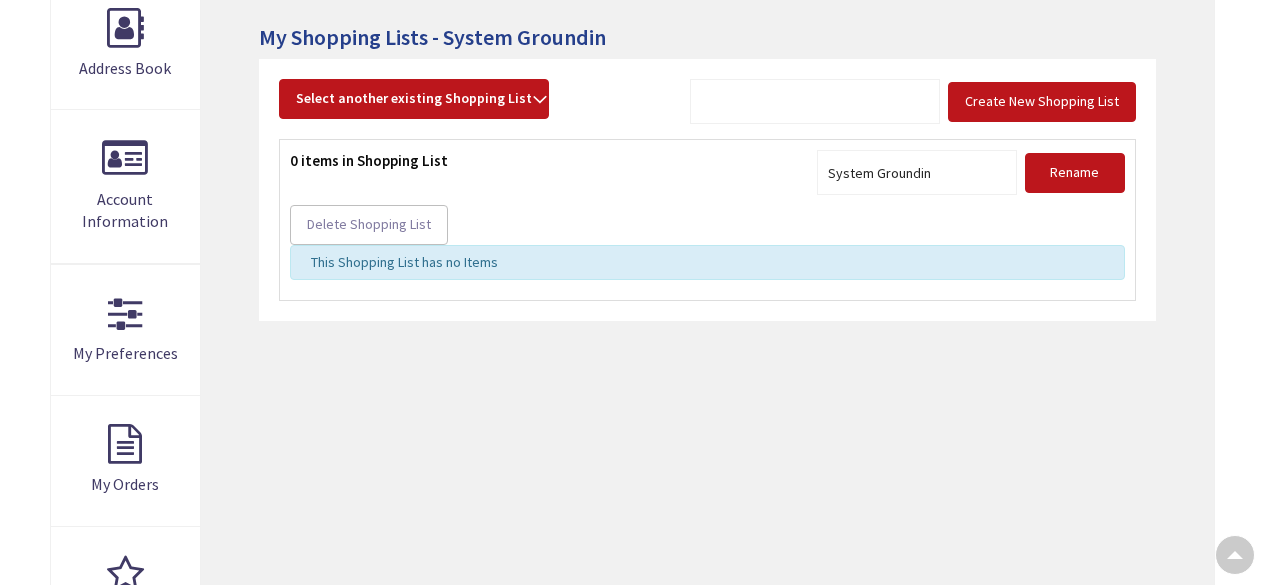 scroll, scrollTop: 381, scrollLeft: 0, axis: vertical 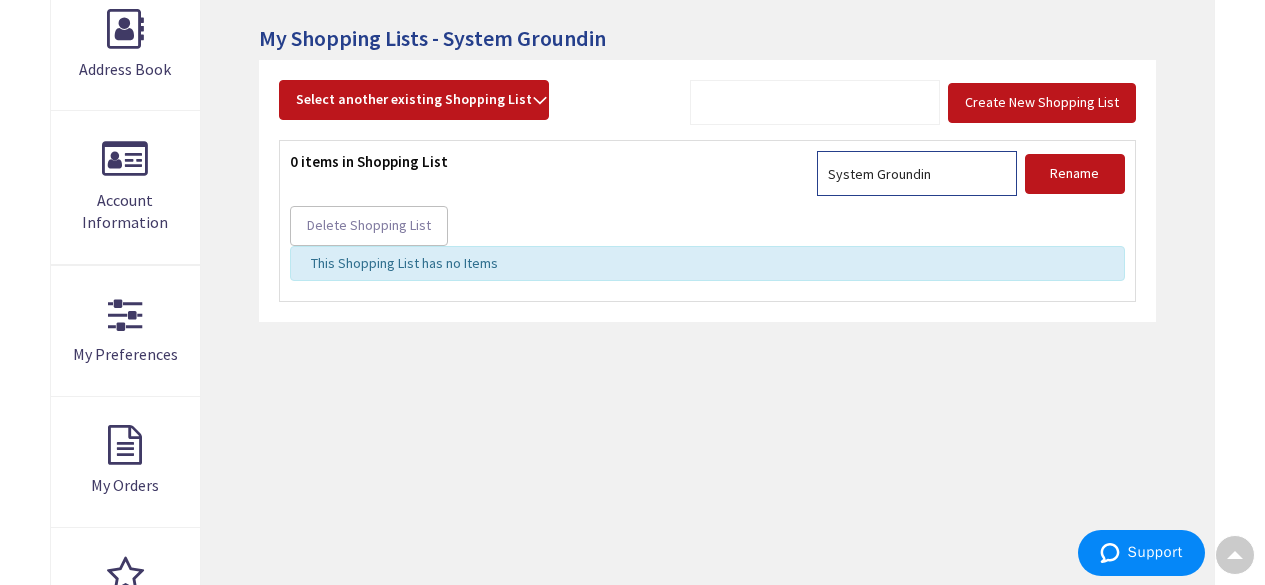 click at bounding box center (917, 173) 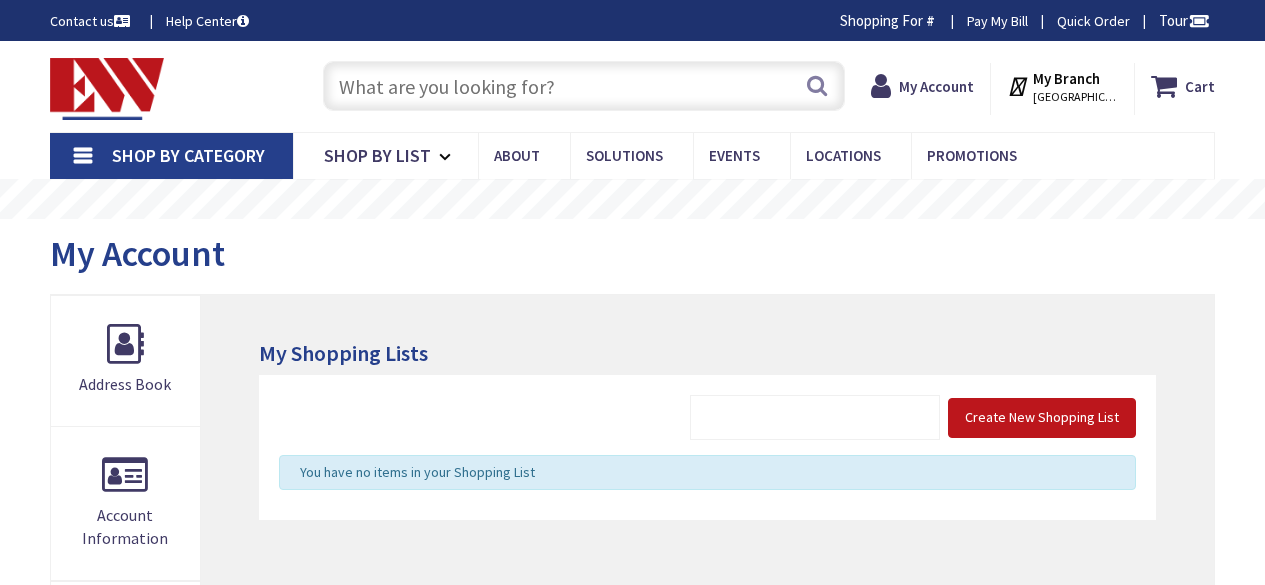 scroll, scrollTop: 0, scrollLeft: 0, axis: both 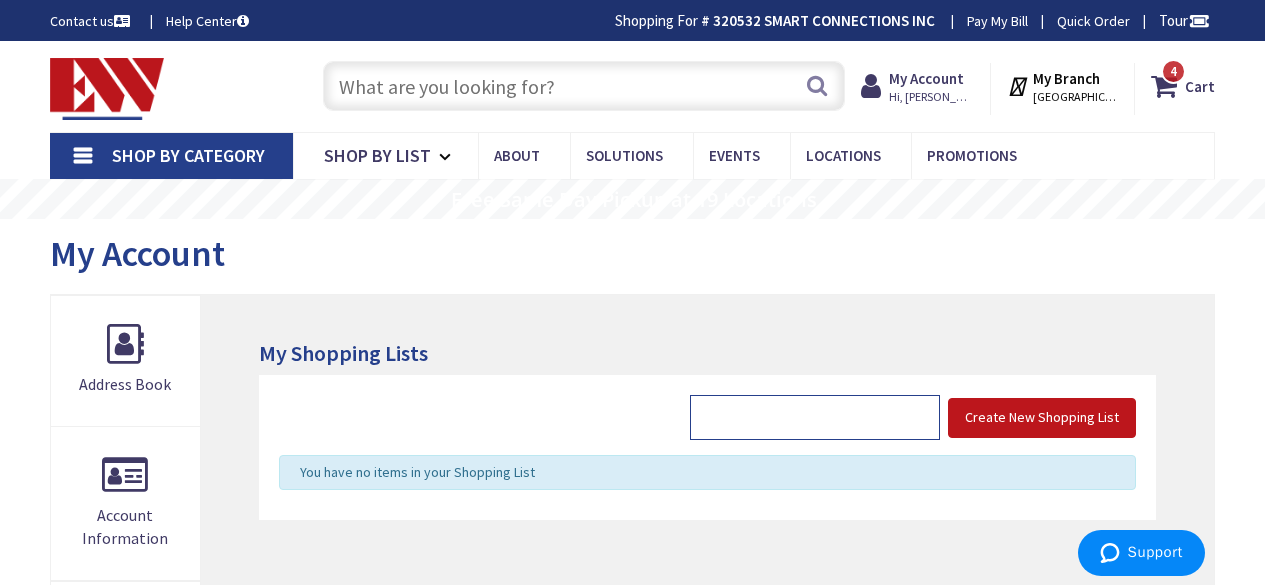 click at bounding box center (815, 417) 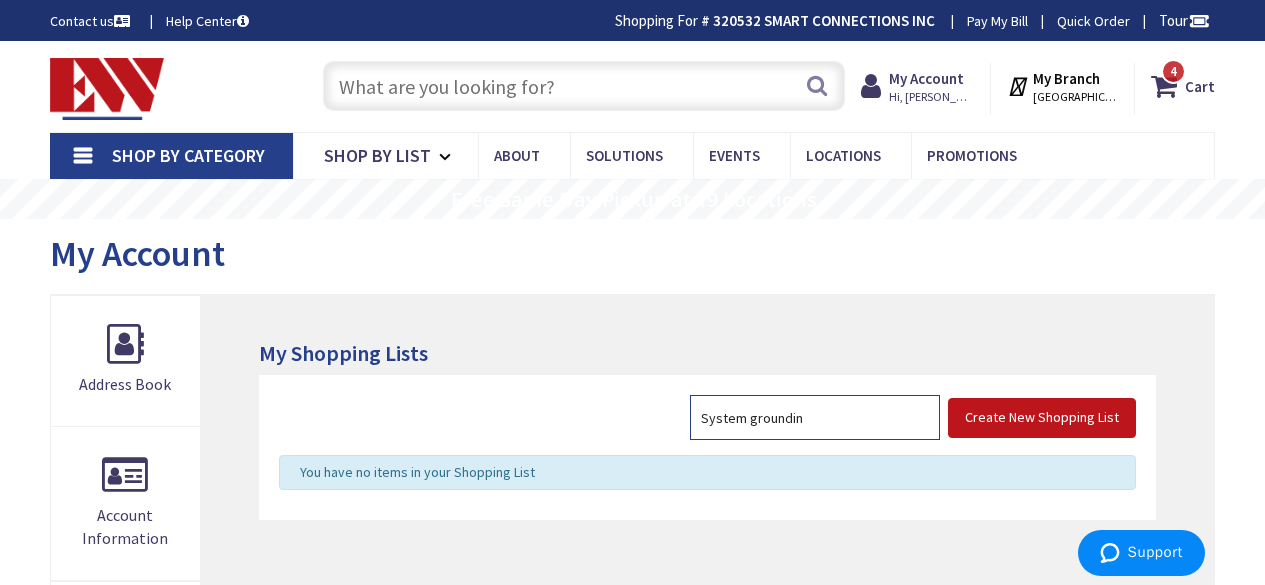 type on "System grounding" 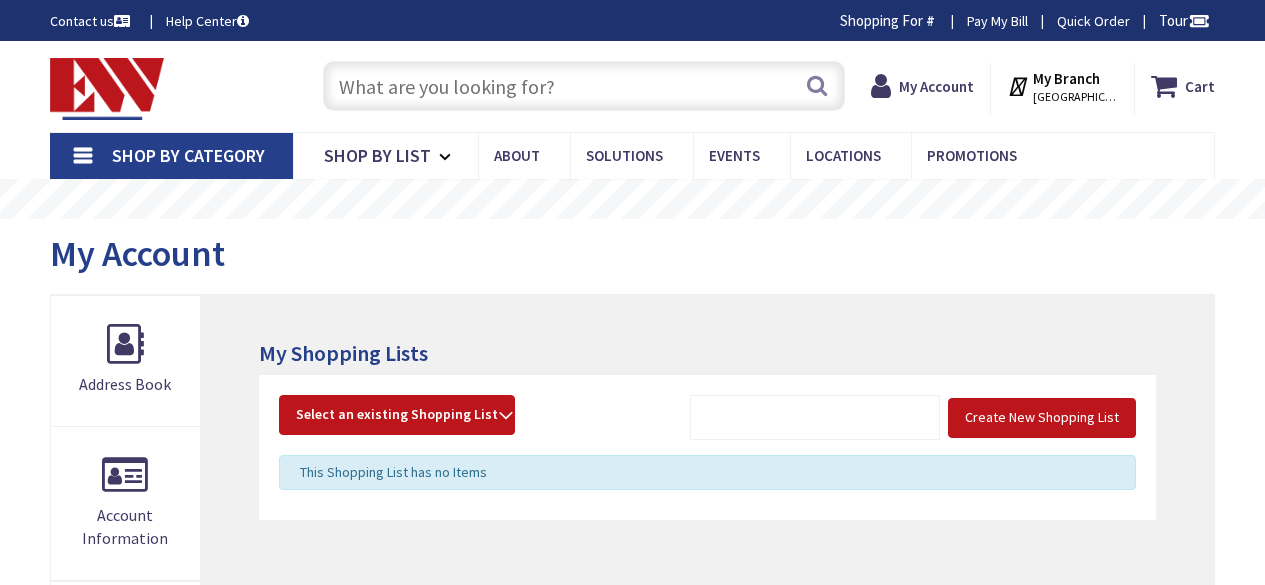 scroll, scrollTop: 0, scrollLeft: 0, axis: both 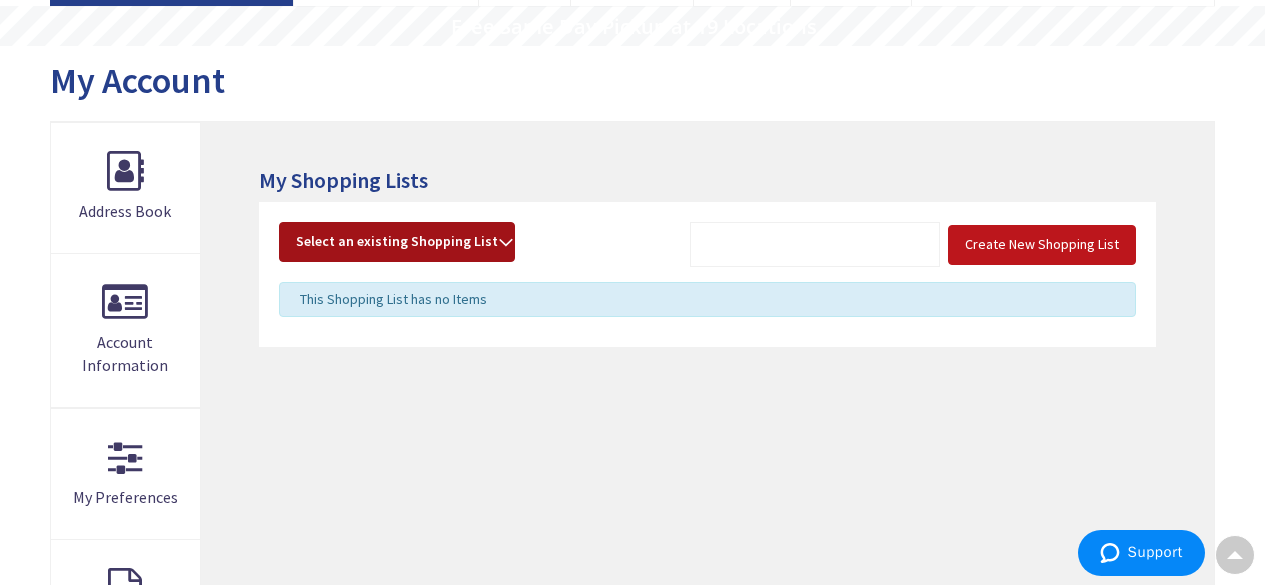 click on "Select an existing Shopping List" at bounding box center [397, 242] 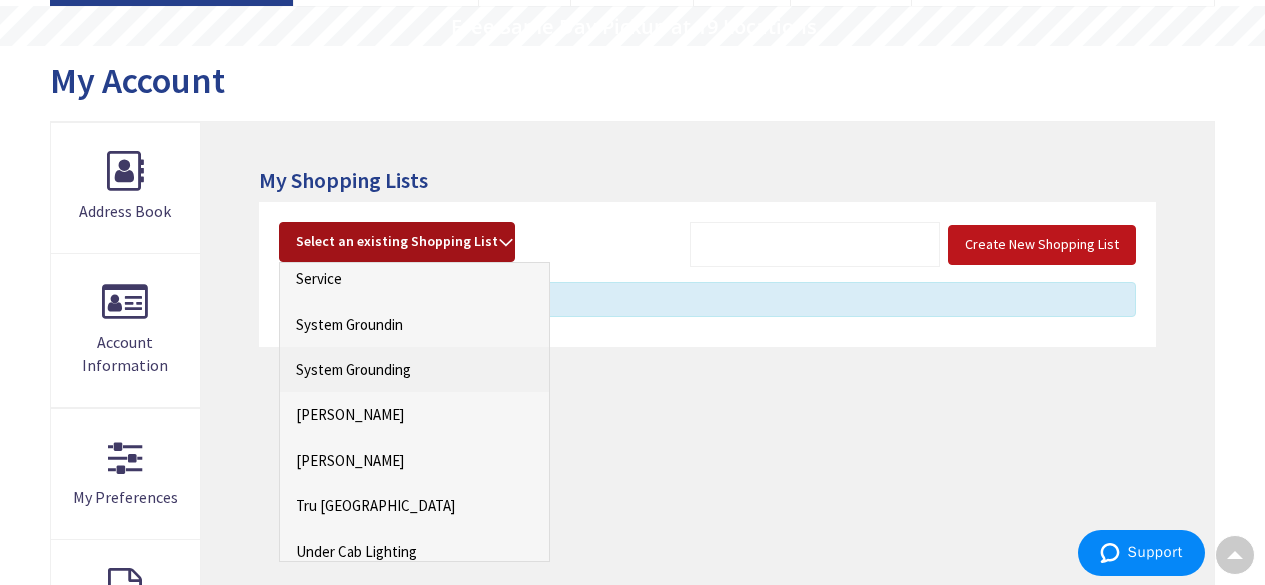 scroll, scrollTop: 2099, scrollLeft: 0, axis: vertical 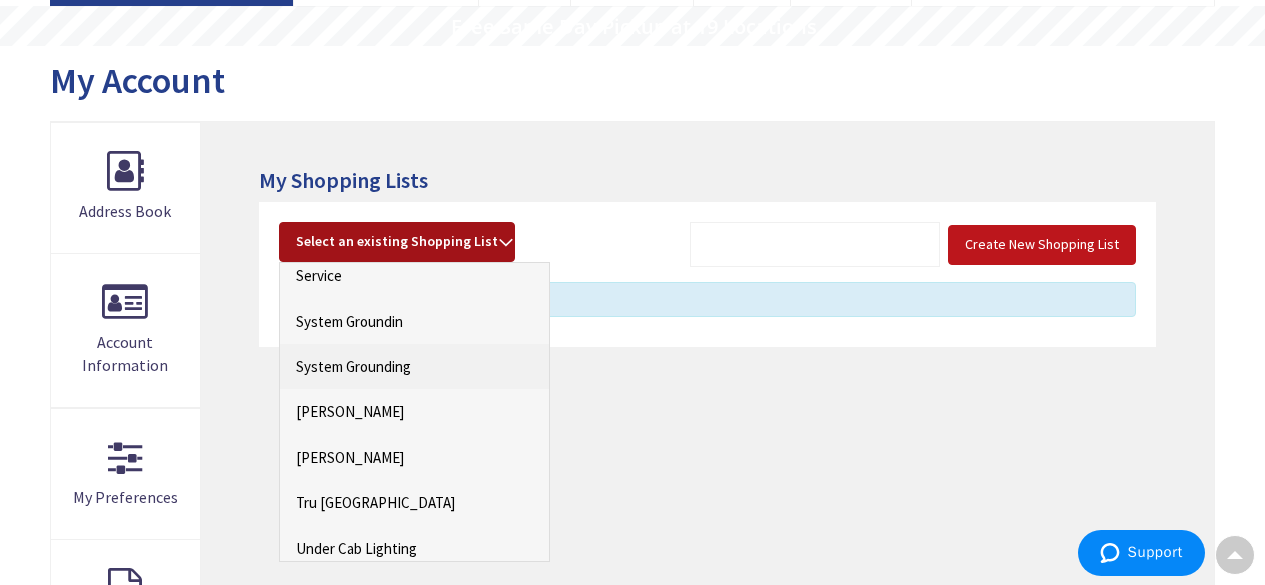 click on "System Grounding" at bounding box center (414, 366) 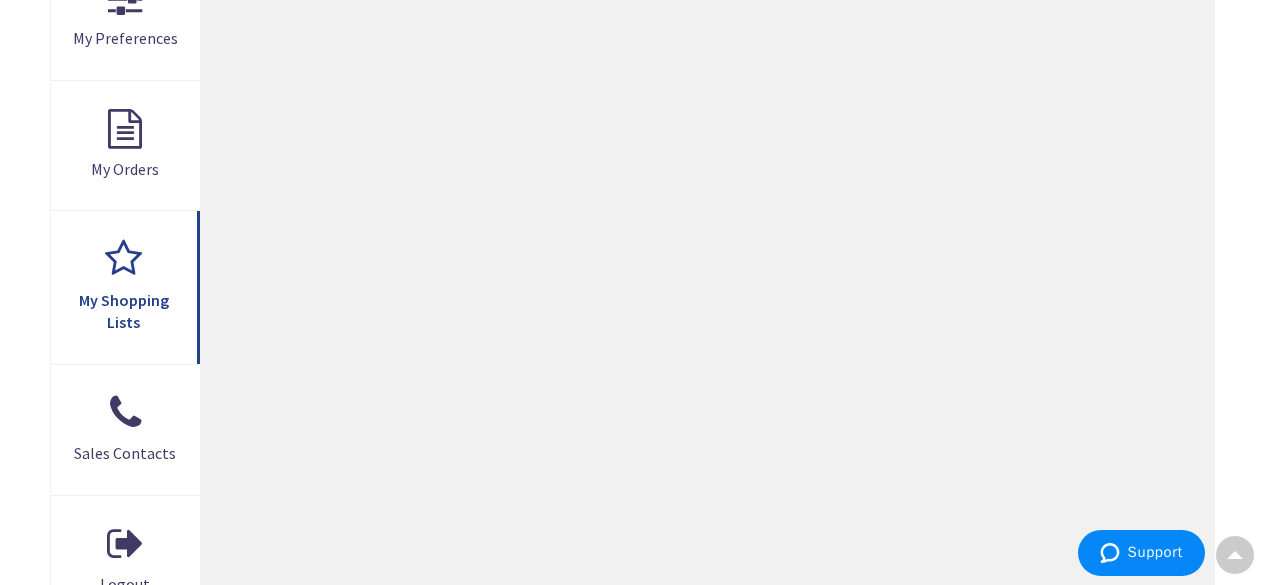 scroll, scrollTop: 684, scrollLeft: 0, axis: vertical 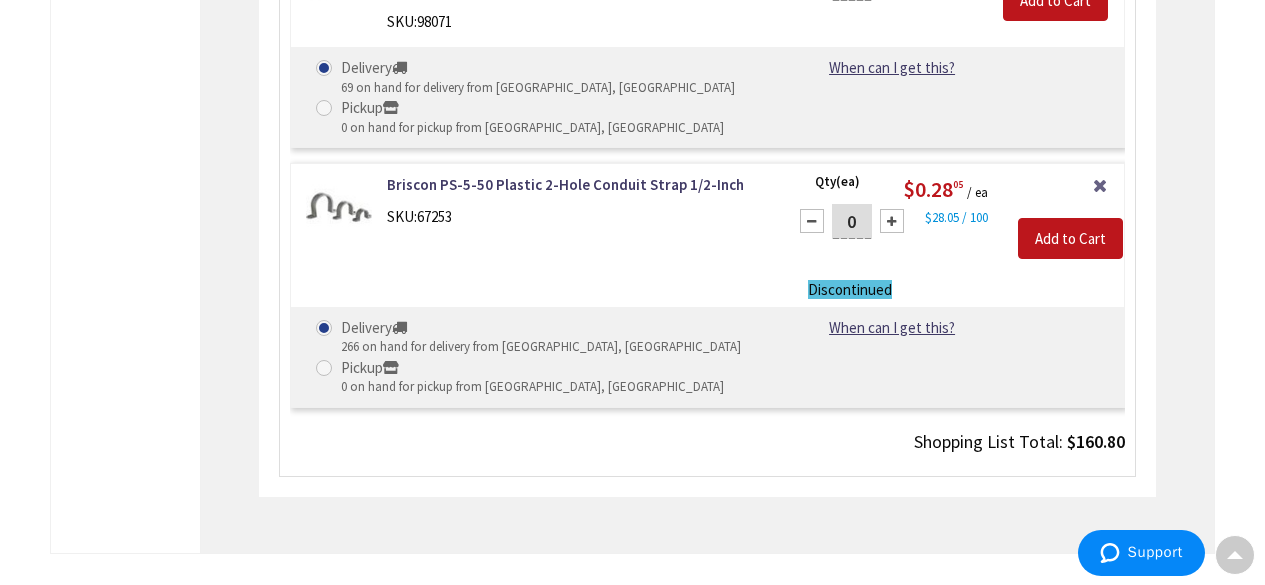 click on "20 items in Shopping List
Rename
Delete Shopping List
Update Shopping List
Add All to Cart
No Products Found
We found a particular page for your request. Redirecting you now...
Filter
Qty" at bounding box center (707, -2017) 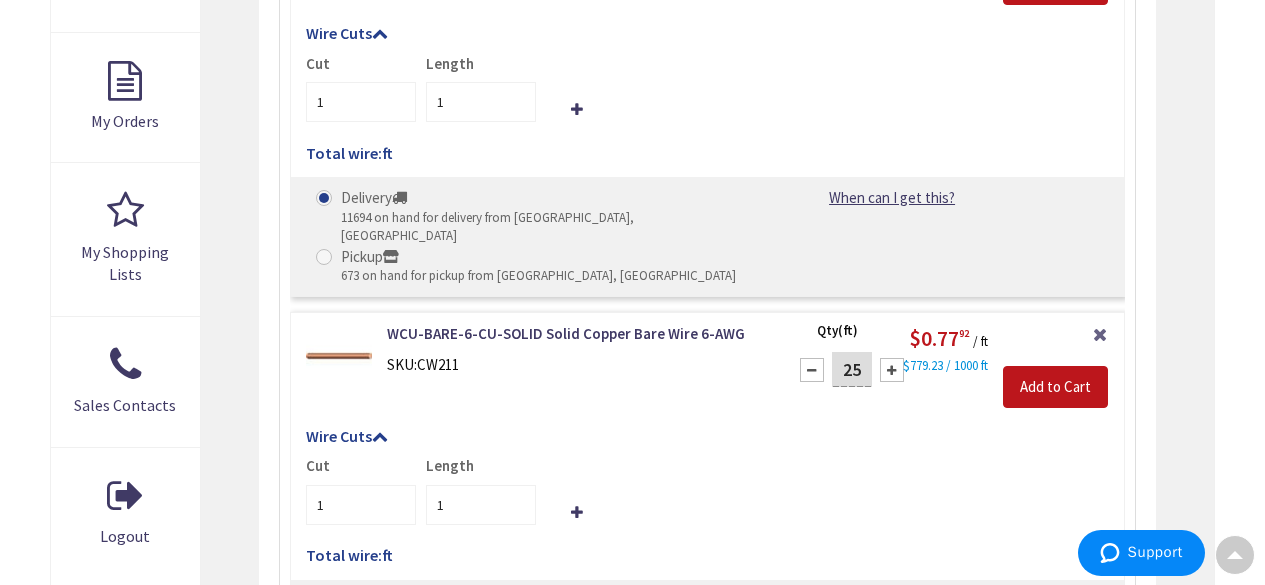 scroll, scrollTop: 0, scrollLeft: 0, axis: both 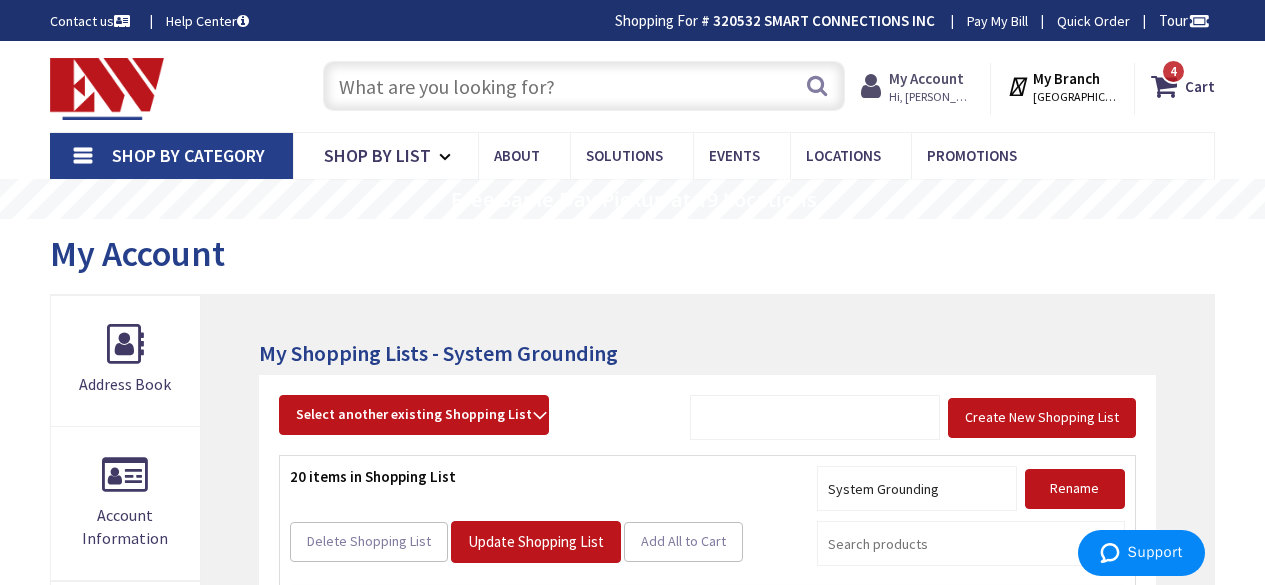 click on "My Account" at bounding box center [926, 78] 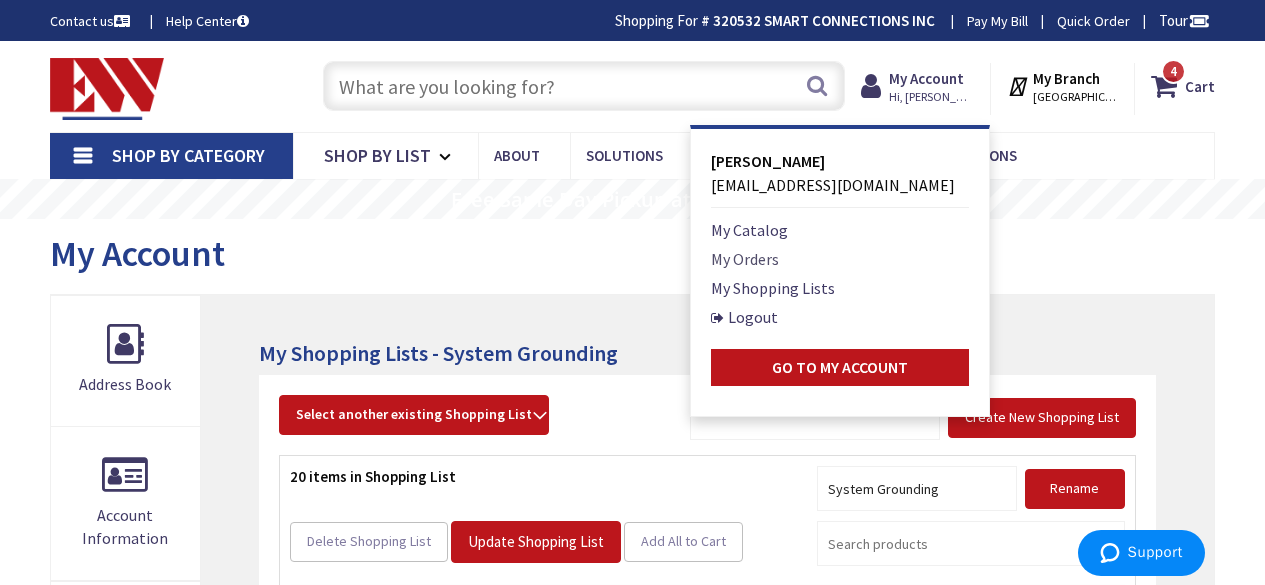 click on "My Orders" at bounding box center [745, 259] 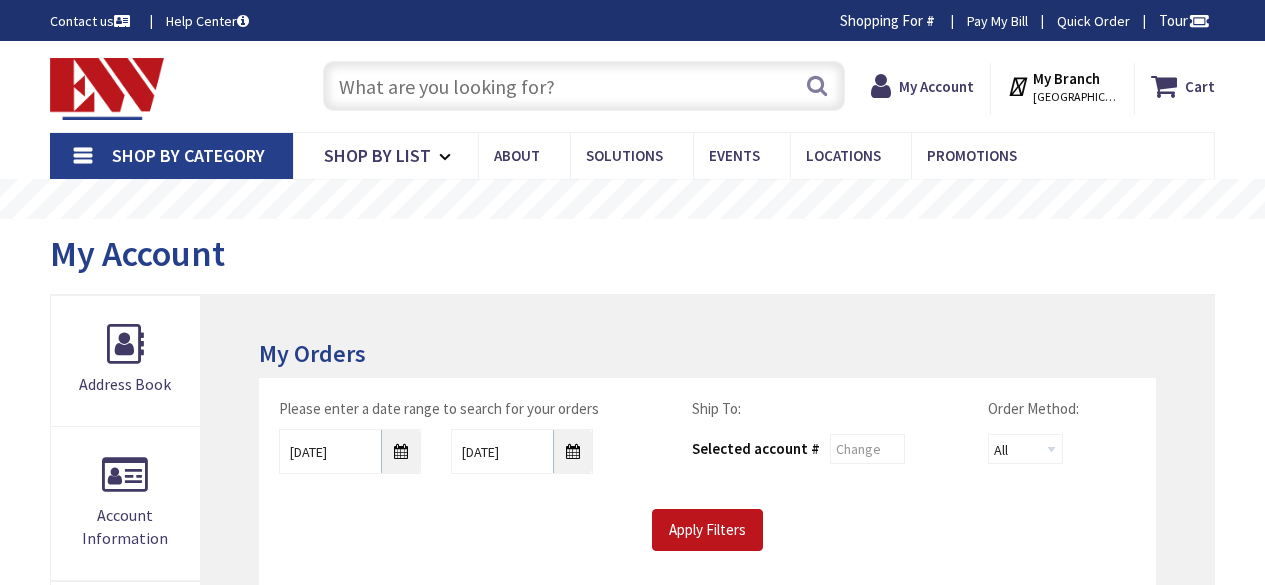 scroll, scrollTop: 0, scrollLeft: 0, axis: both 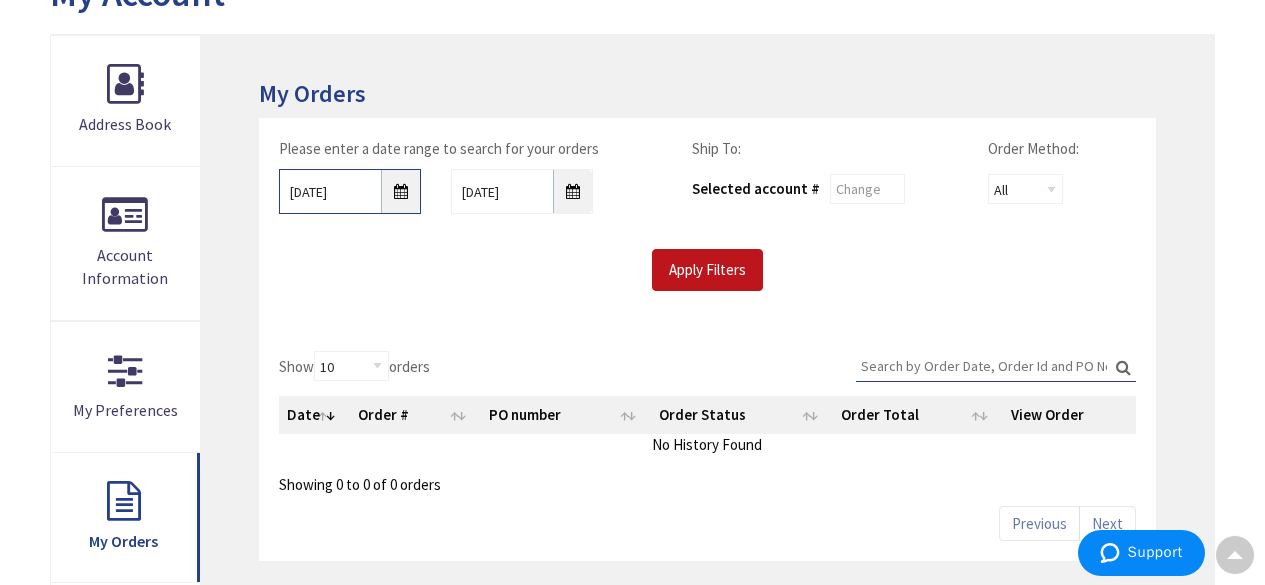click on "[DATE]" at bounding box center [350, 191] 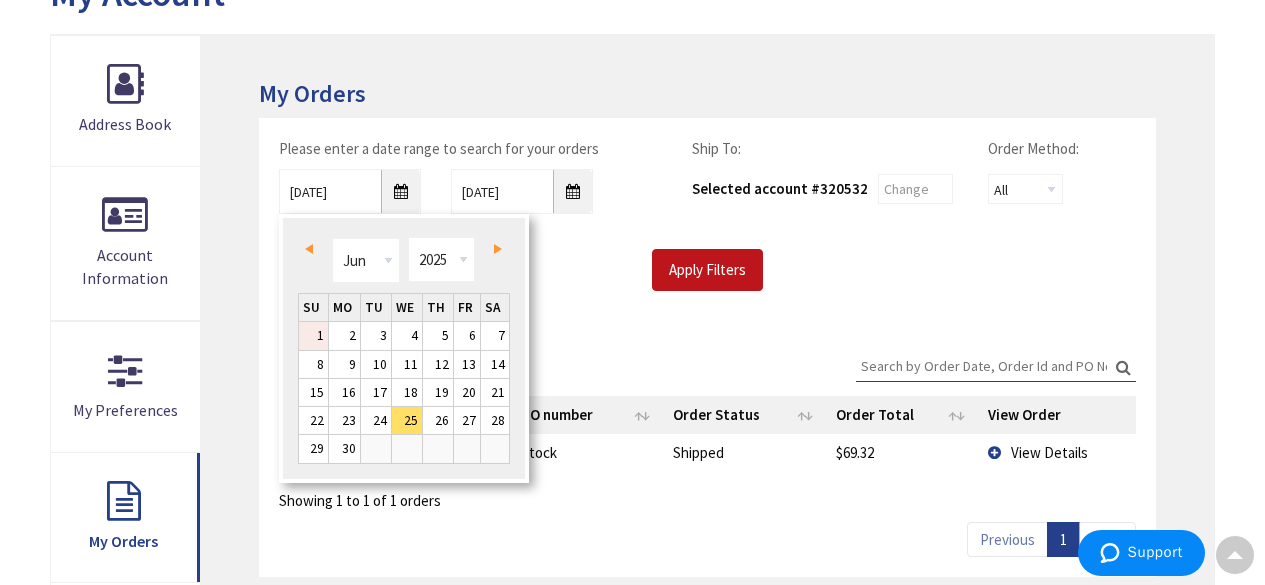 click on "1" at bounding box center (313, 335) 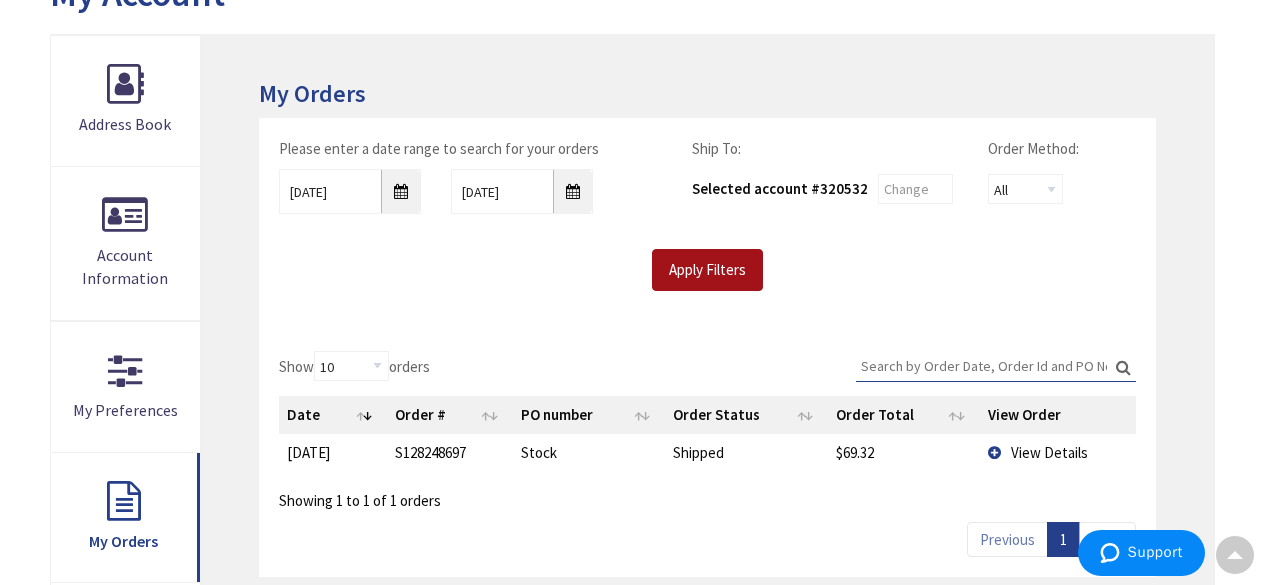 click on "Apply Filters" at bounding box center [707, 270] 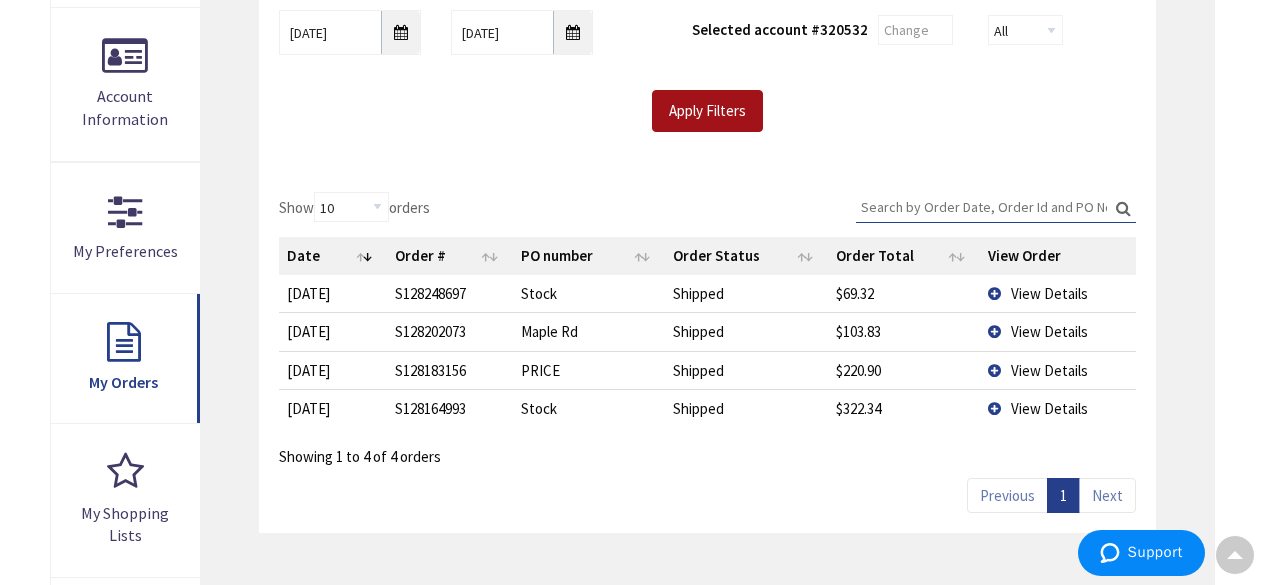 scroll, scrollTop: 426, scrollLeft: 0, axis: vertical 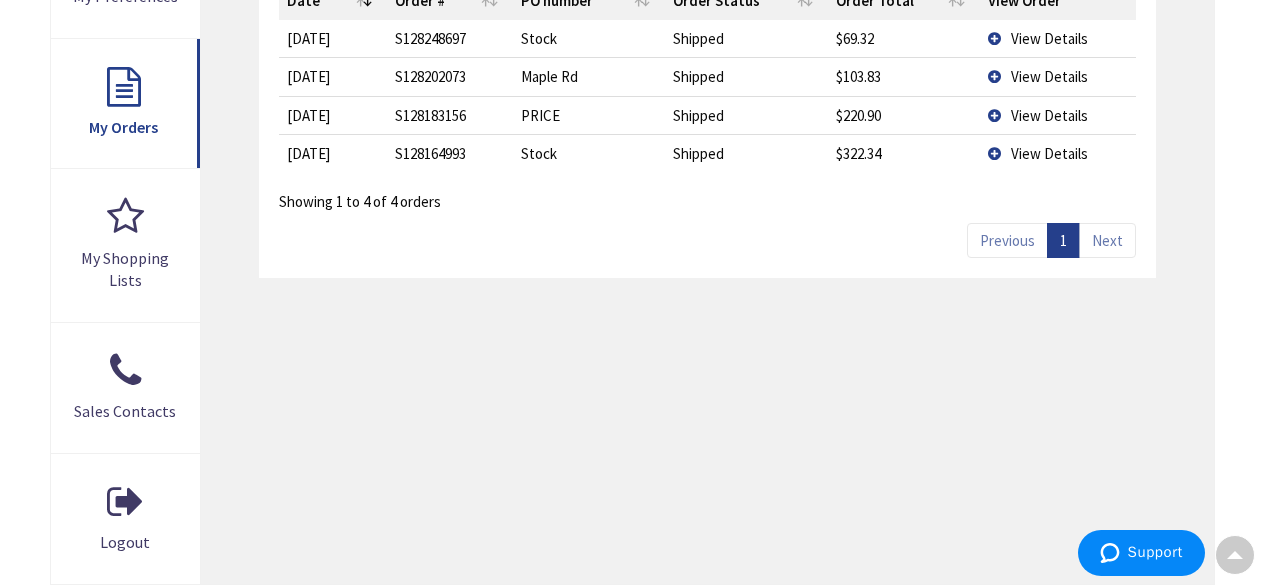 click on "Next" at bounding box center [1107, 240] 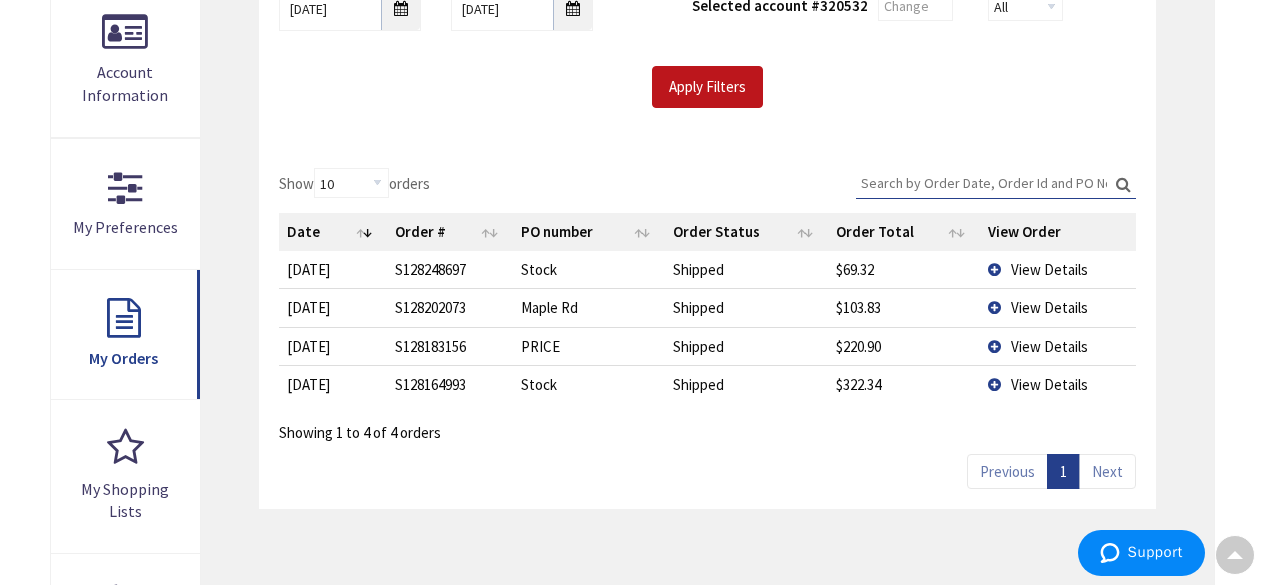 scroll, scrollTop: 446, scrollLeft: 0, axis: vertical 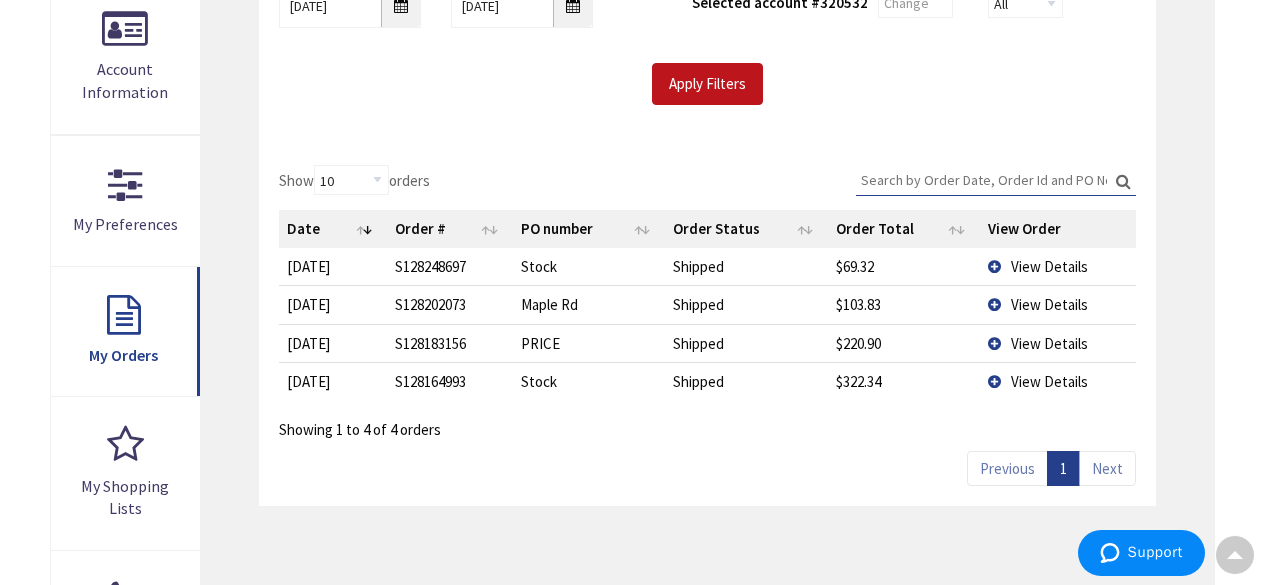click on "View Details" 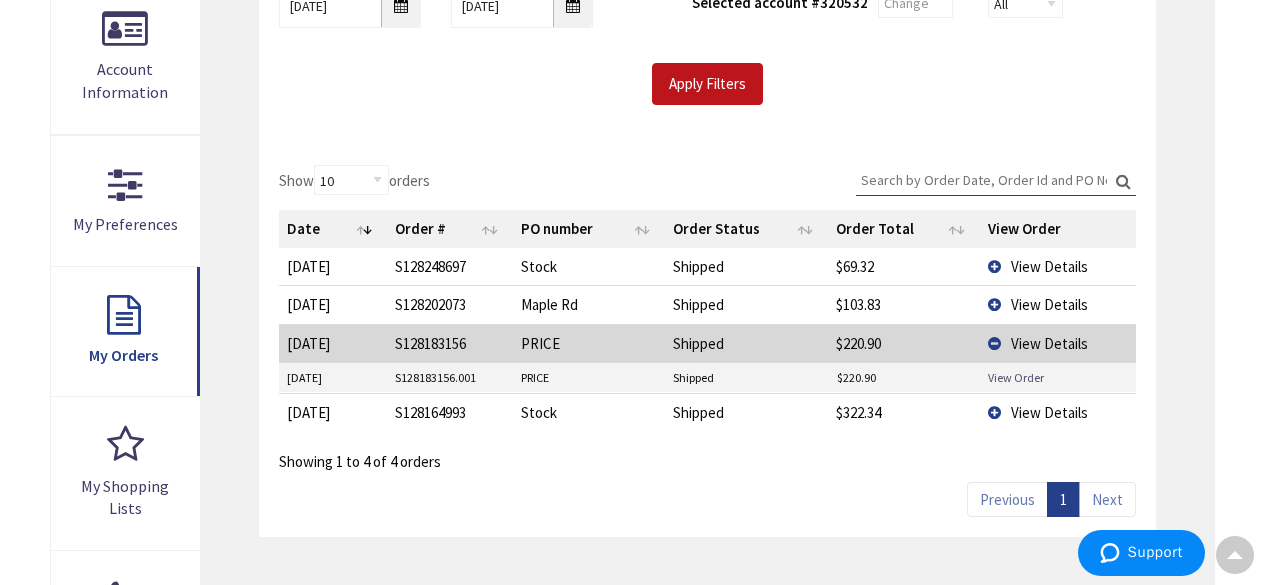 click on "View Order" 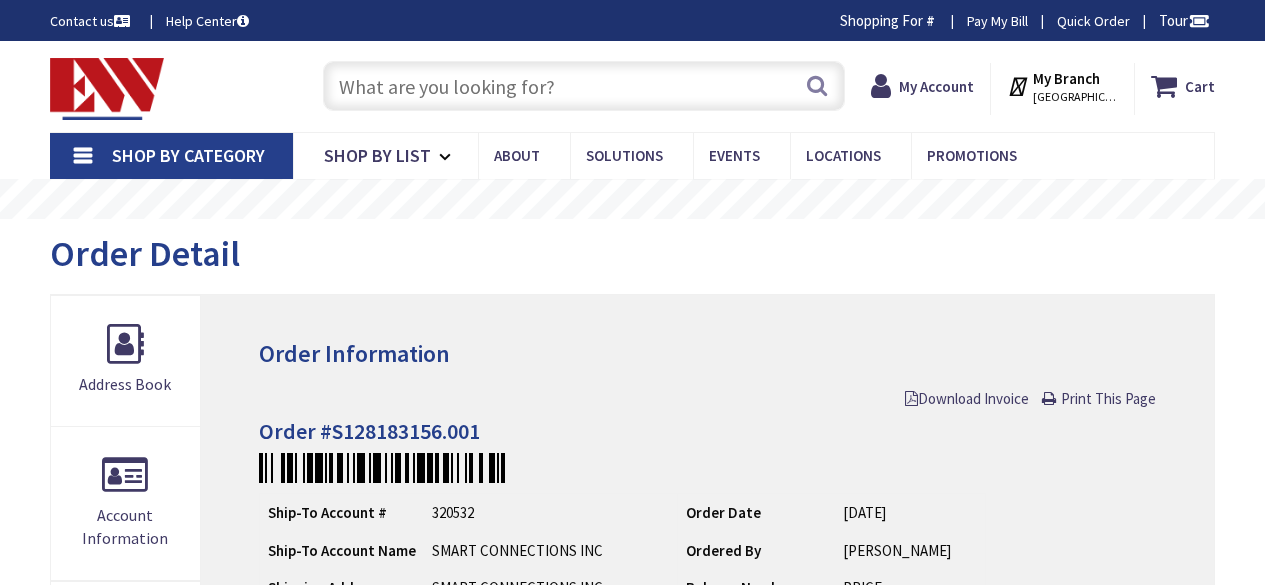 scroll, scrollTop: 0, scrollLeft: 0, axis: both 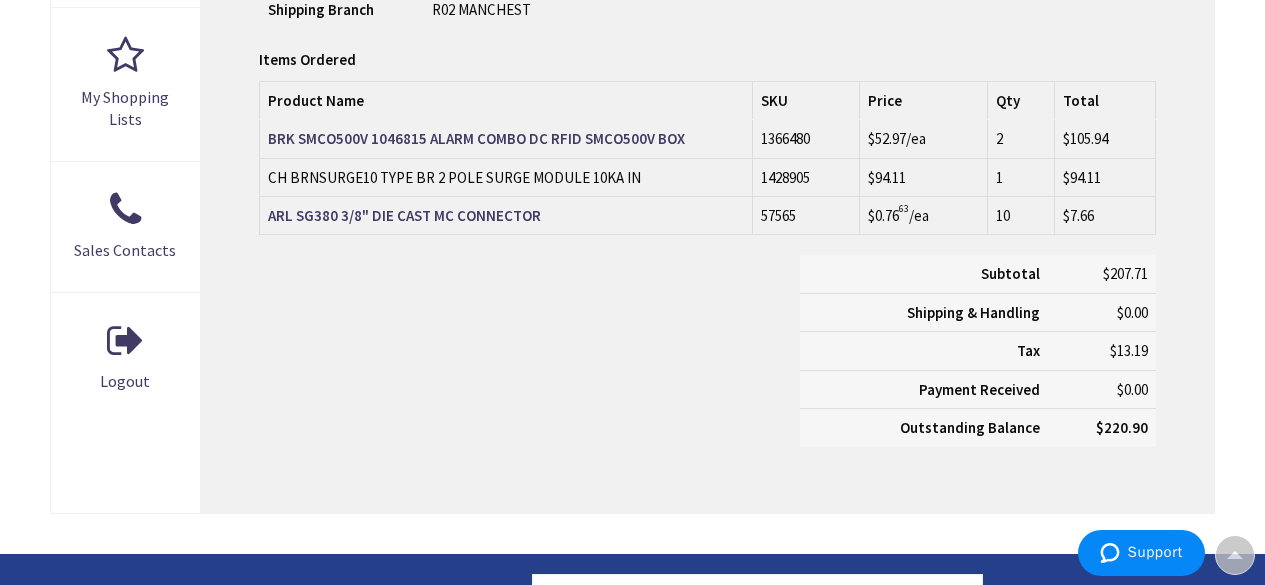 click on "Payment Received" at bounding box center [924, 389] 